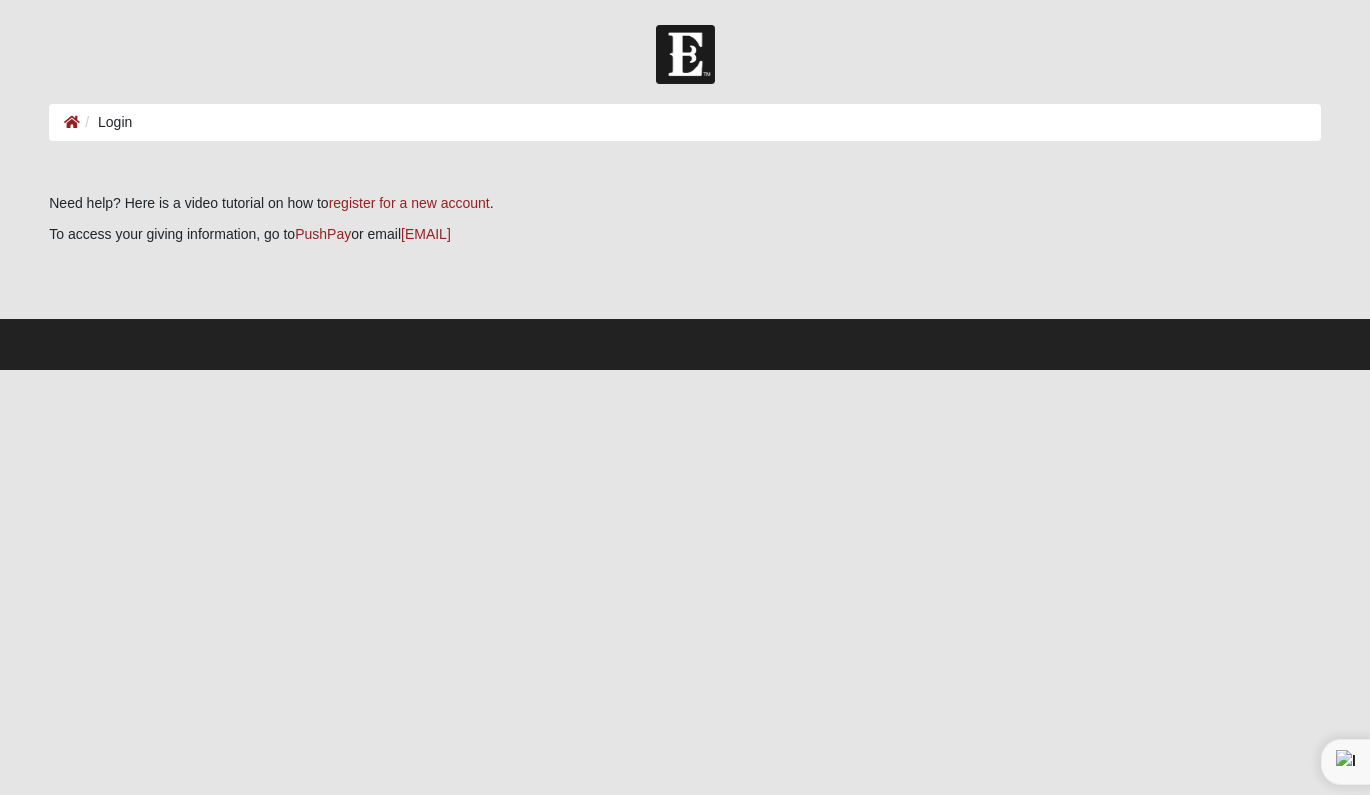 scroll, scrollTop: 0, scrollLeft: 0, axis: both 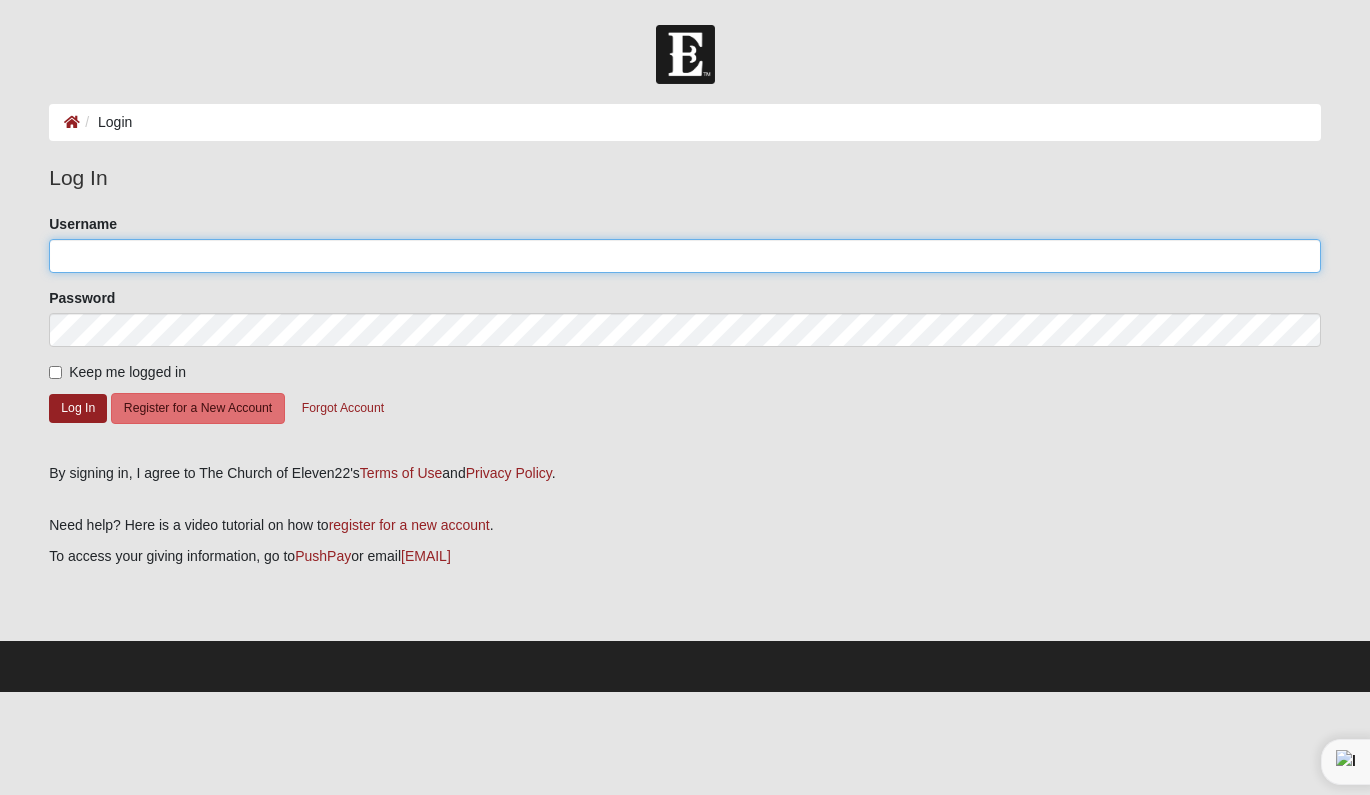 type on "AspenMyra33" 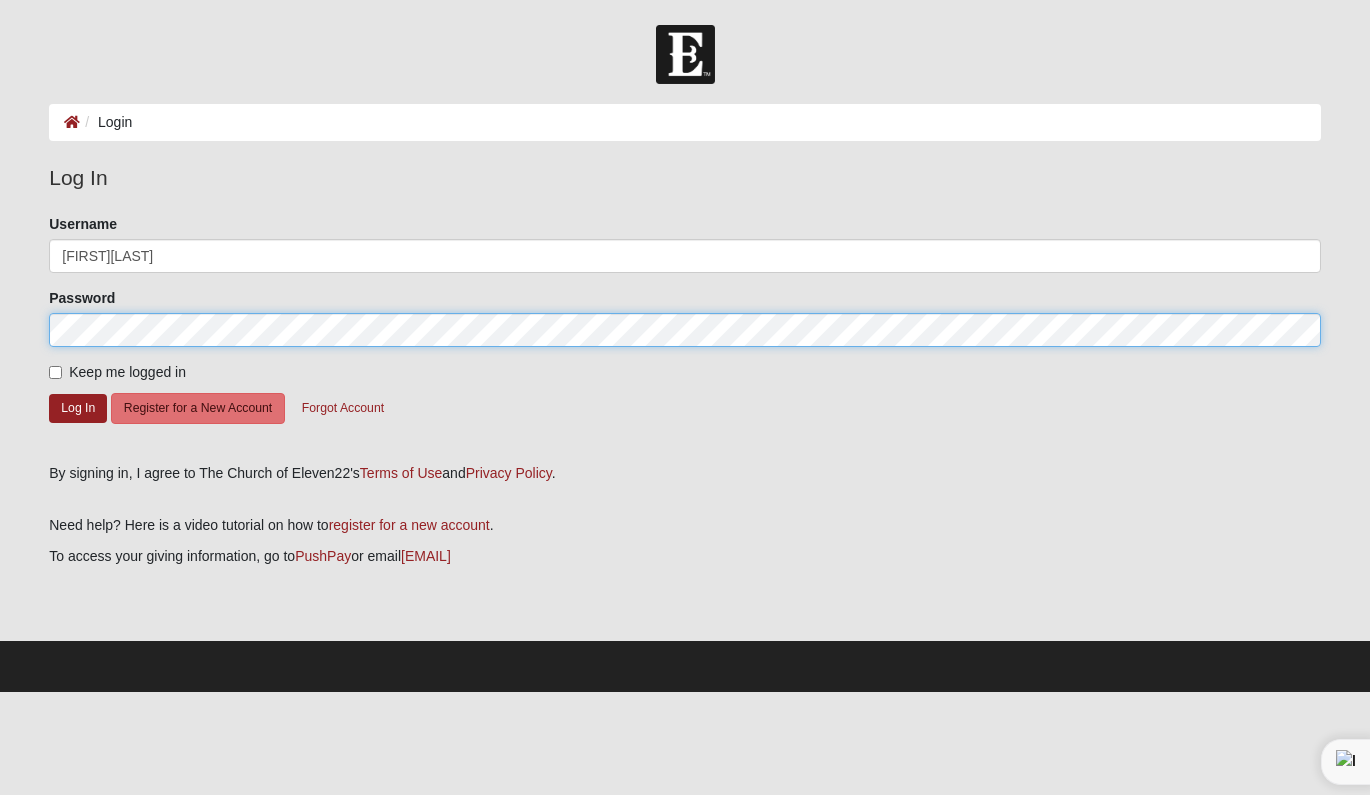click on "Log In" 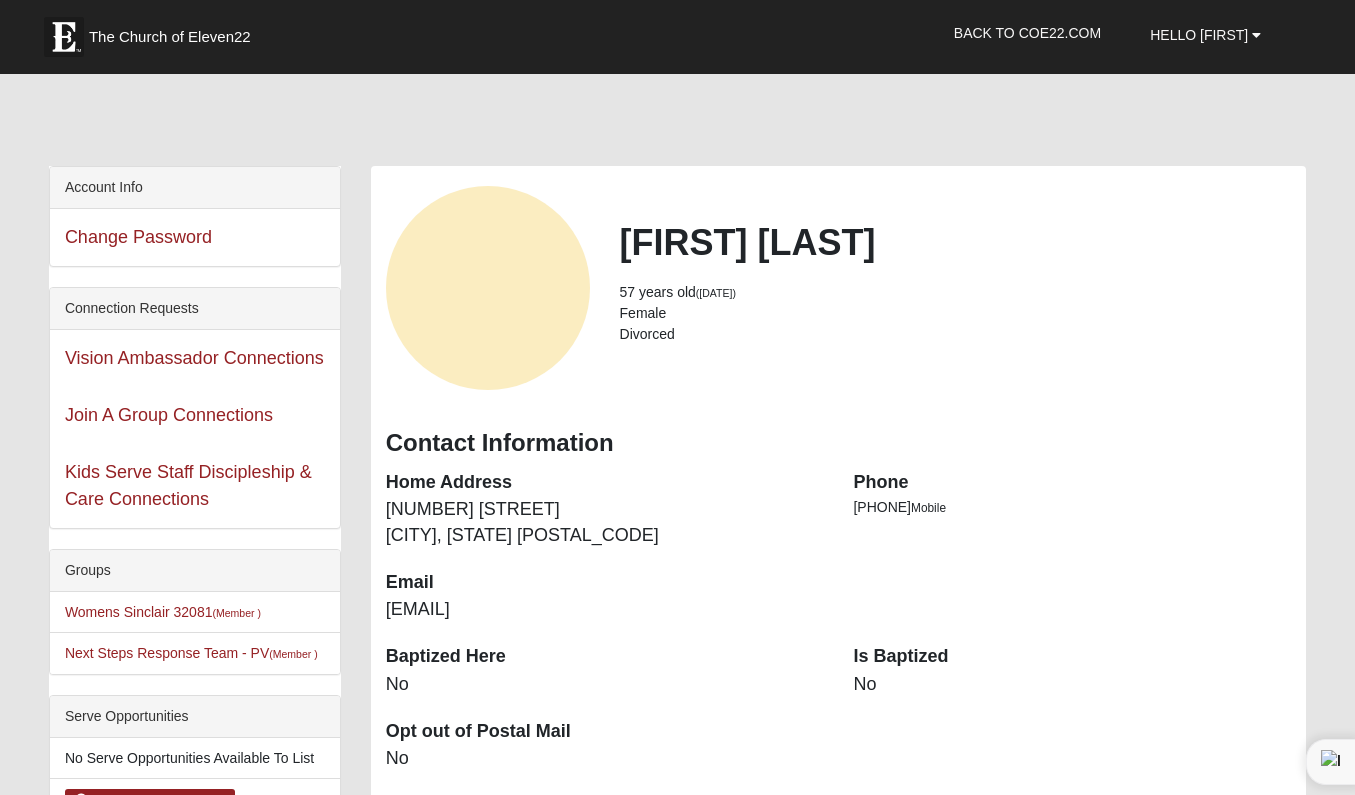scroll, scrollTop: 0, scrollLeft: 0, axis: both 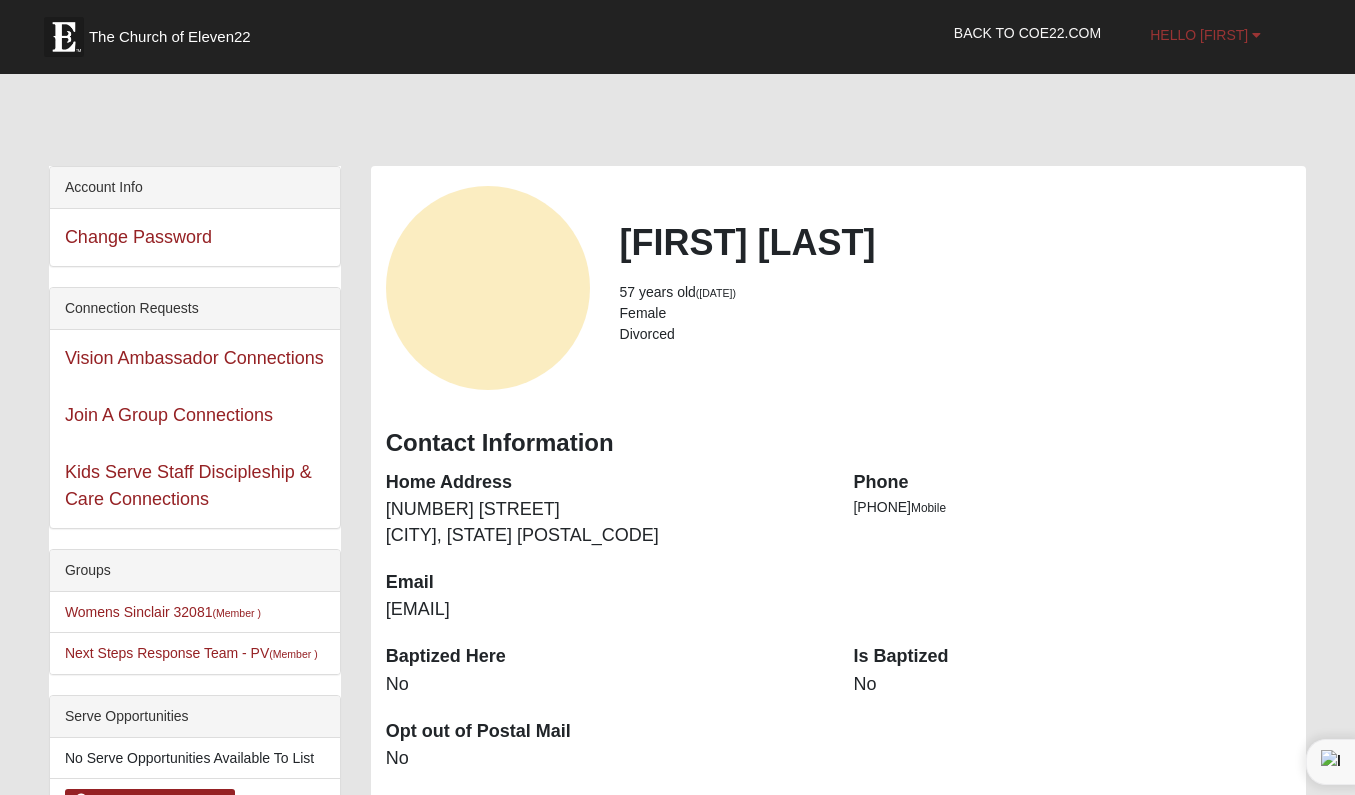 click on "Hello [FIRST]" at bounding box center (1199, 35) 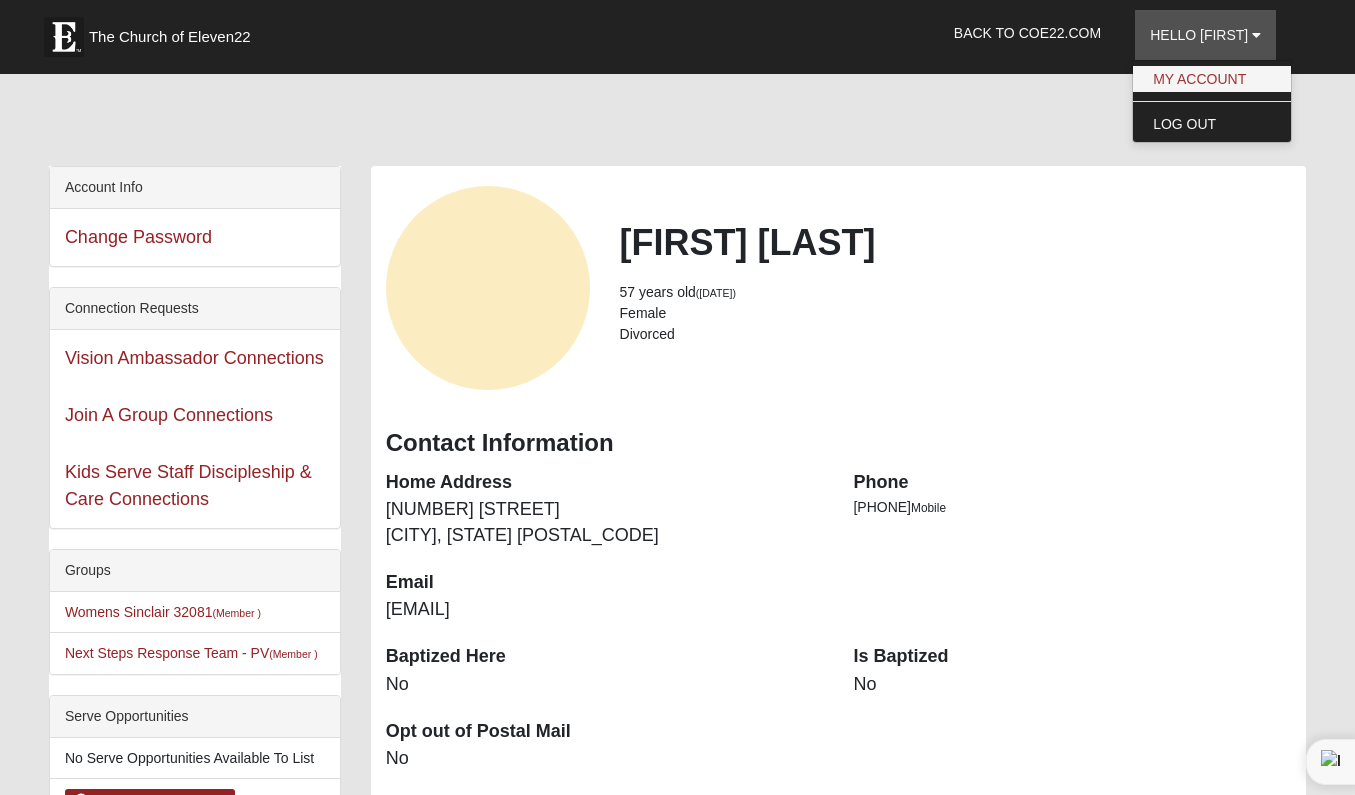 click on "My Account" at bounding box center [1212, 79] 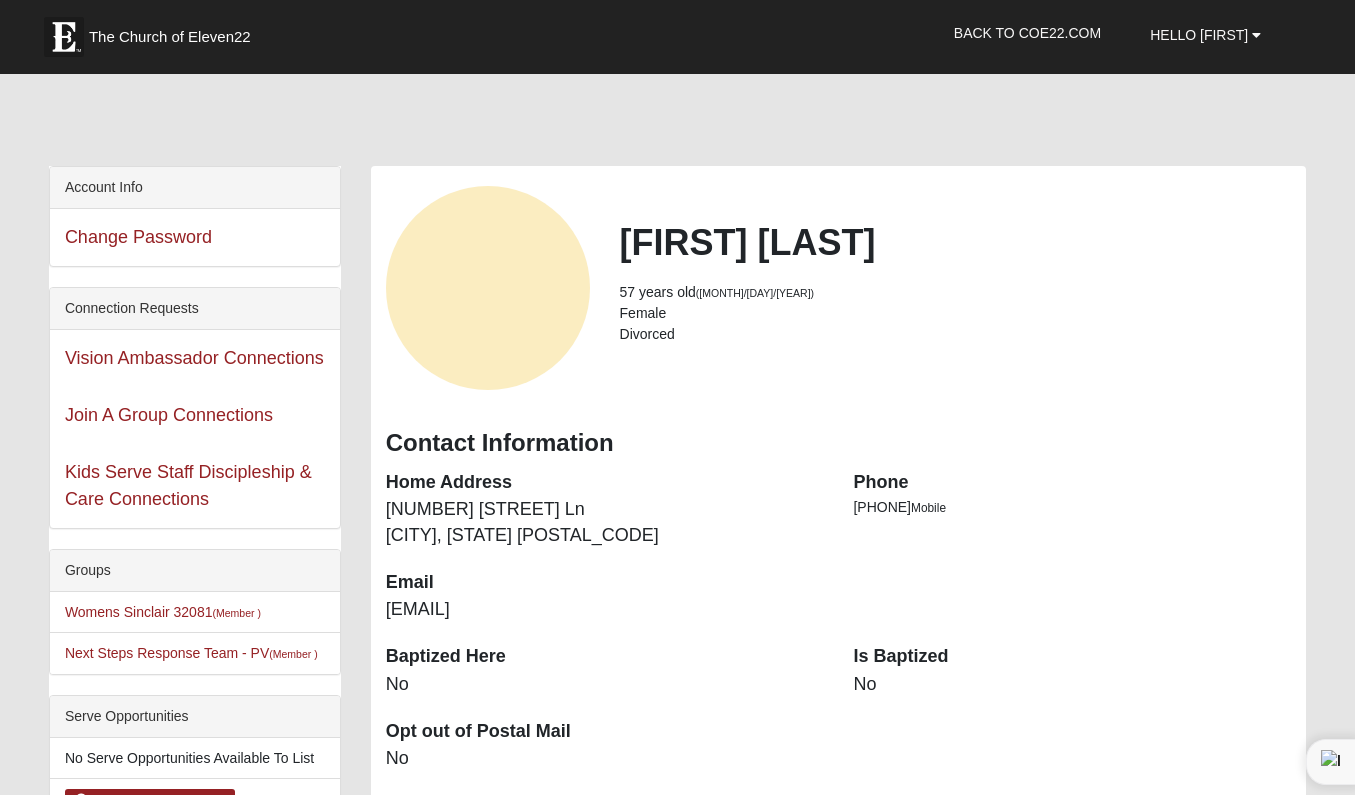 scroll, scrollTop: 0, scrollLeft: 0, axis: both 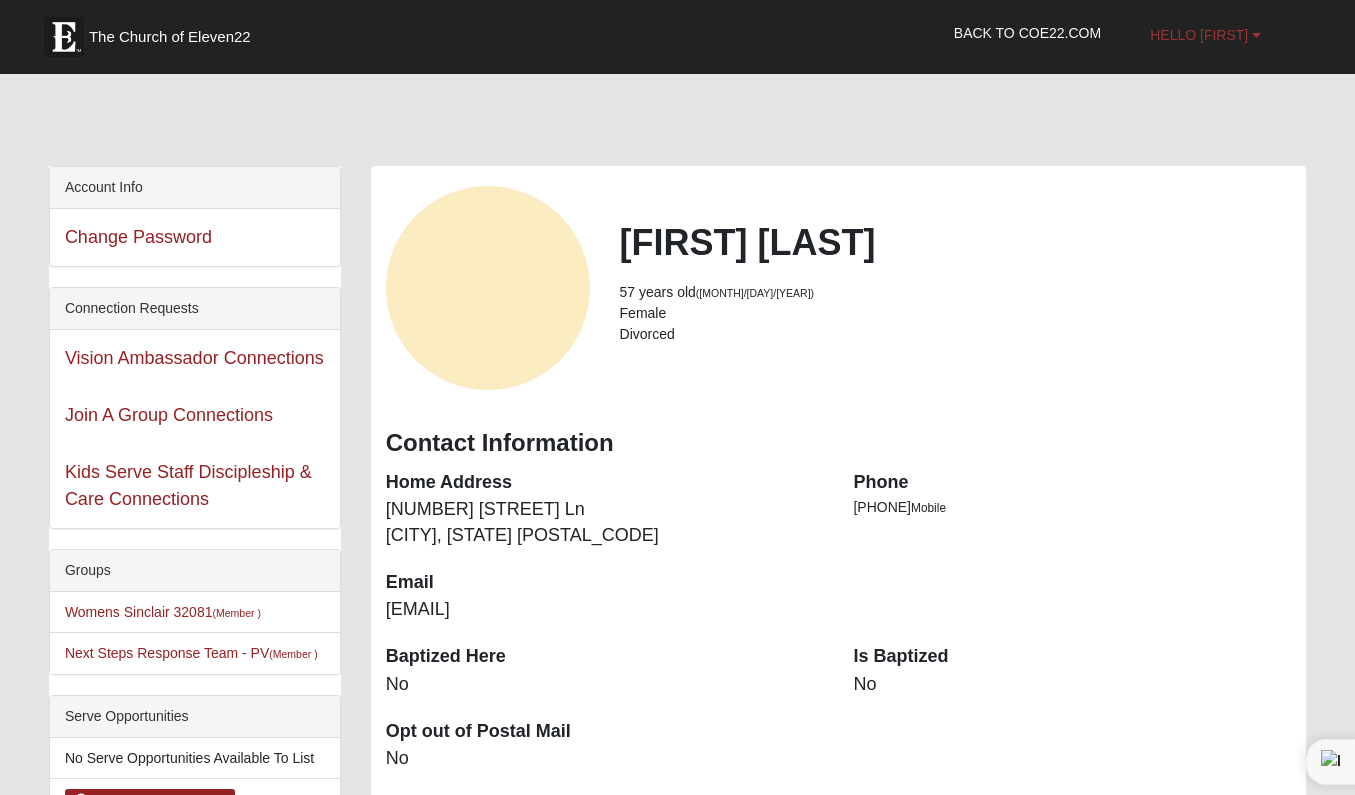 click on "Hello [FIRST]" at bounding box center [1199, 35] 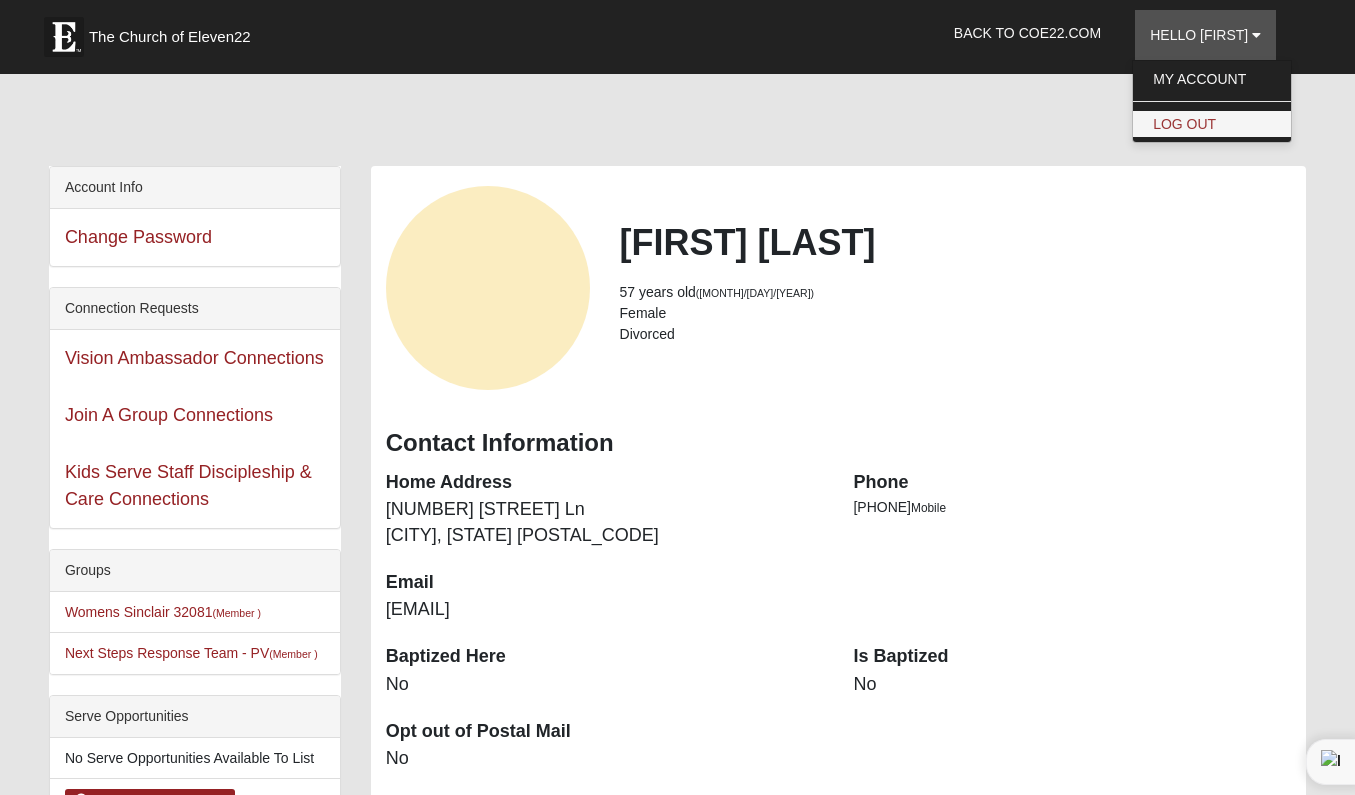 click on "Log Out" at bounding box center (1212, 124) 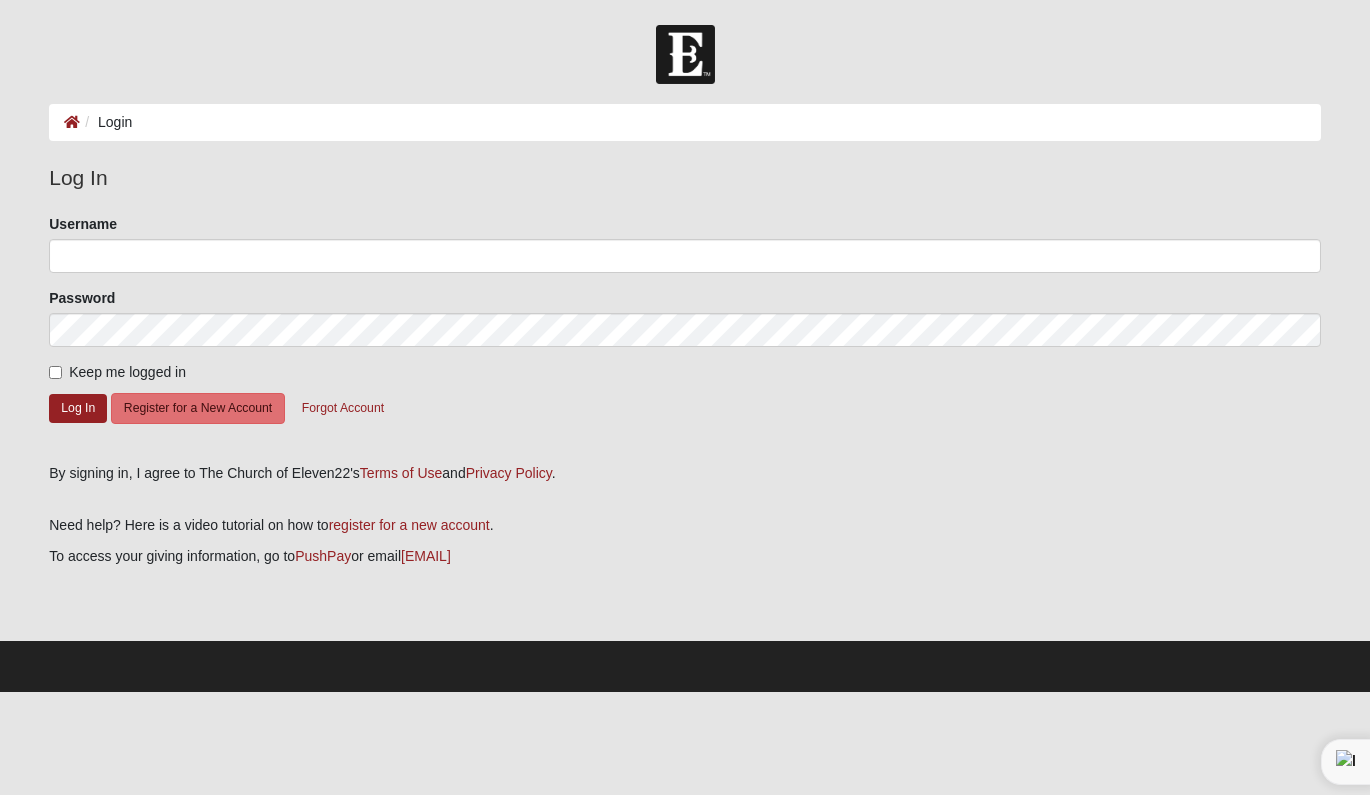 scroll, scrollTop: 0, scrollLeft: 0, axis: both 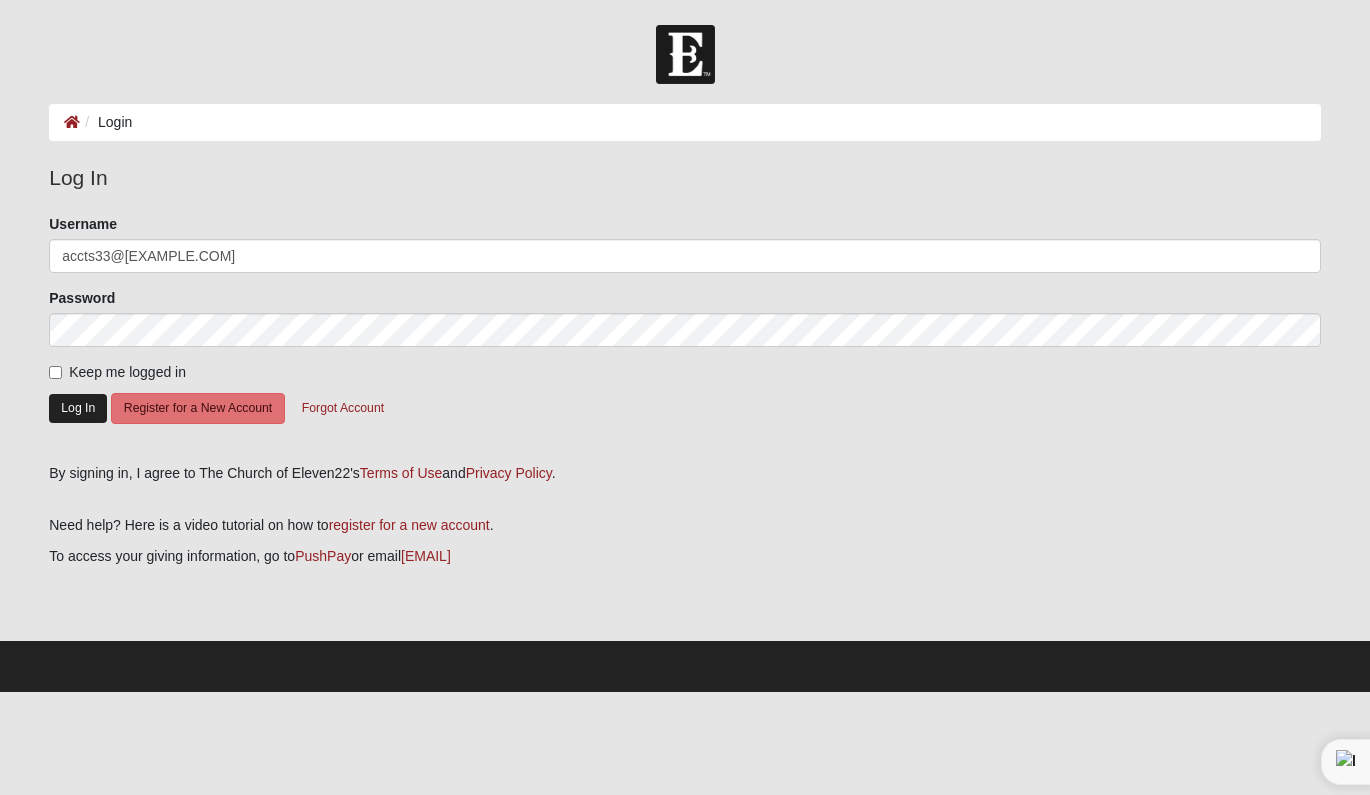 click on "Log In" 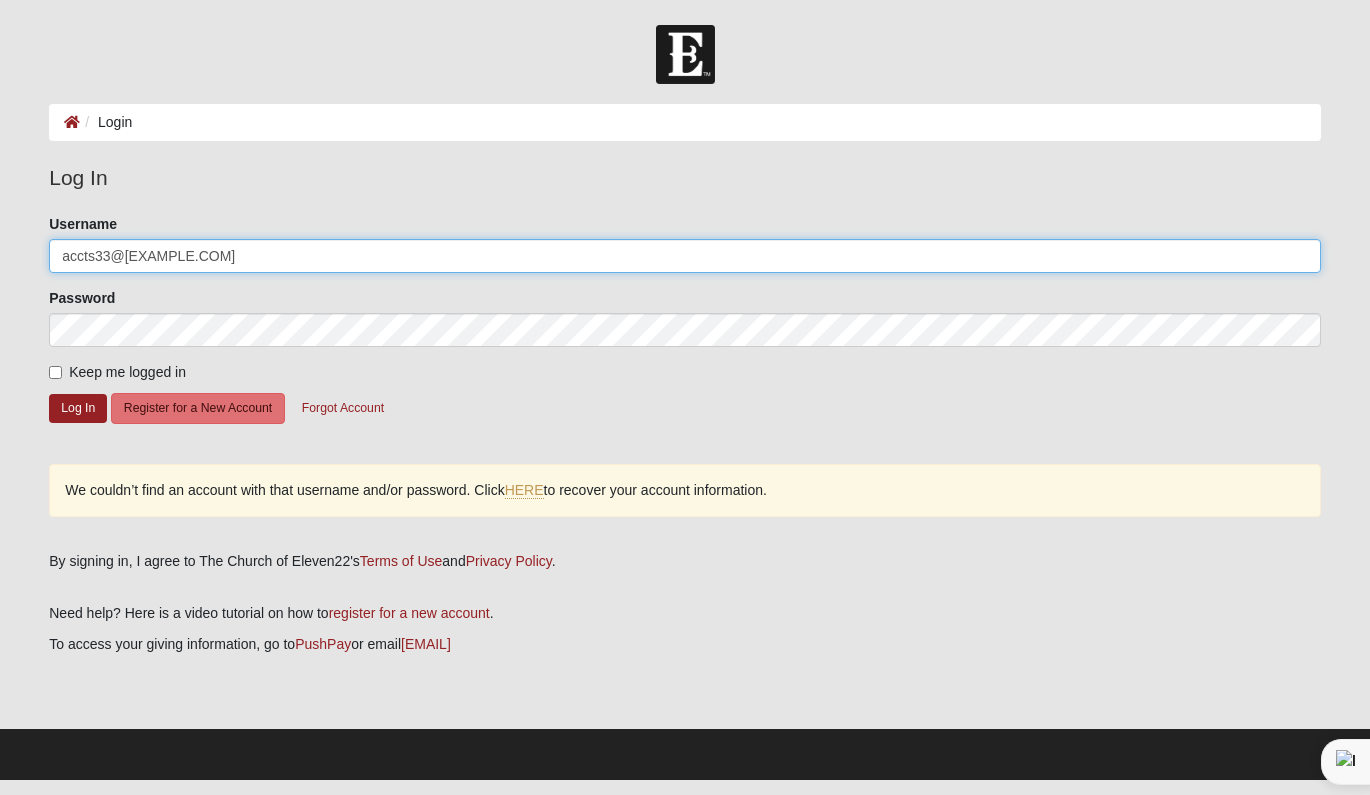 click on "[EMAIL]" 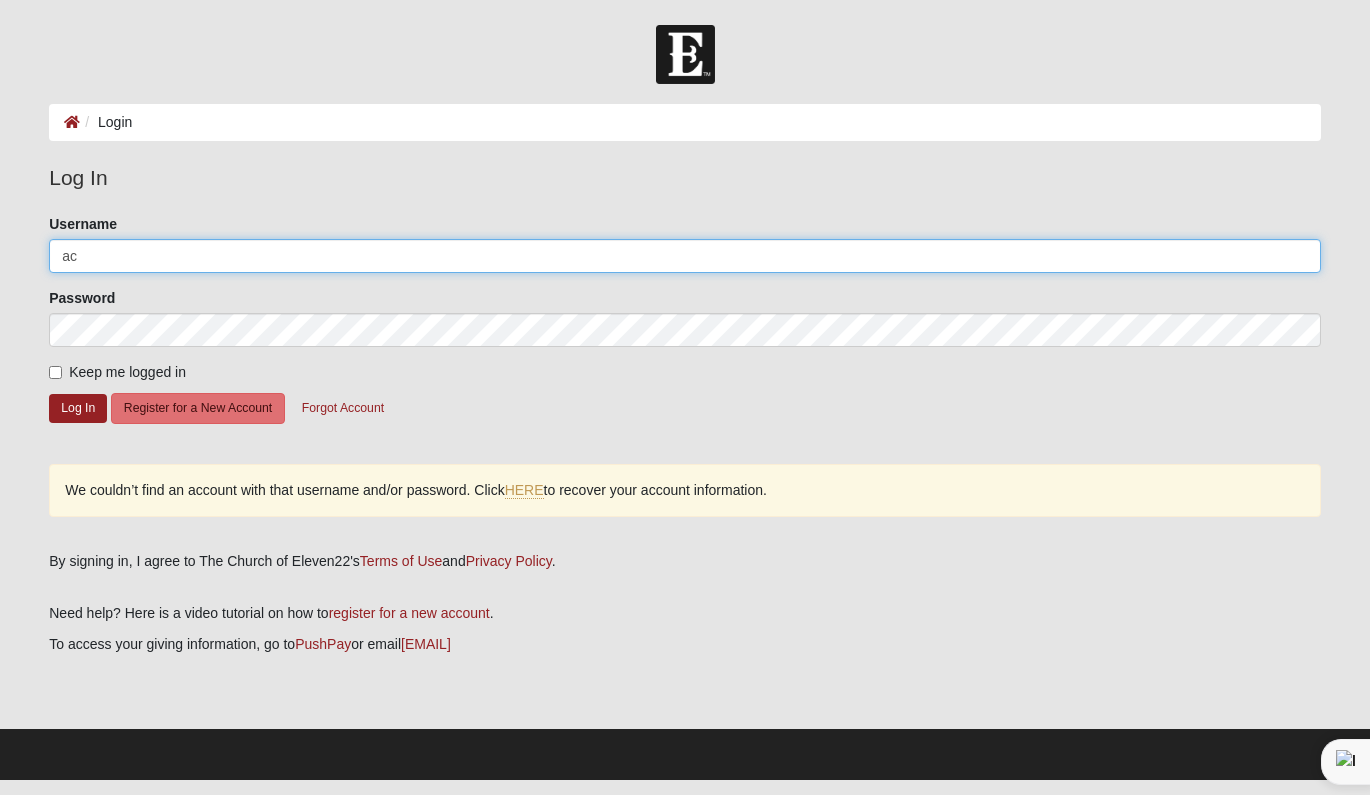 type on "a" 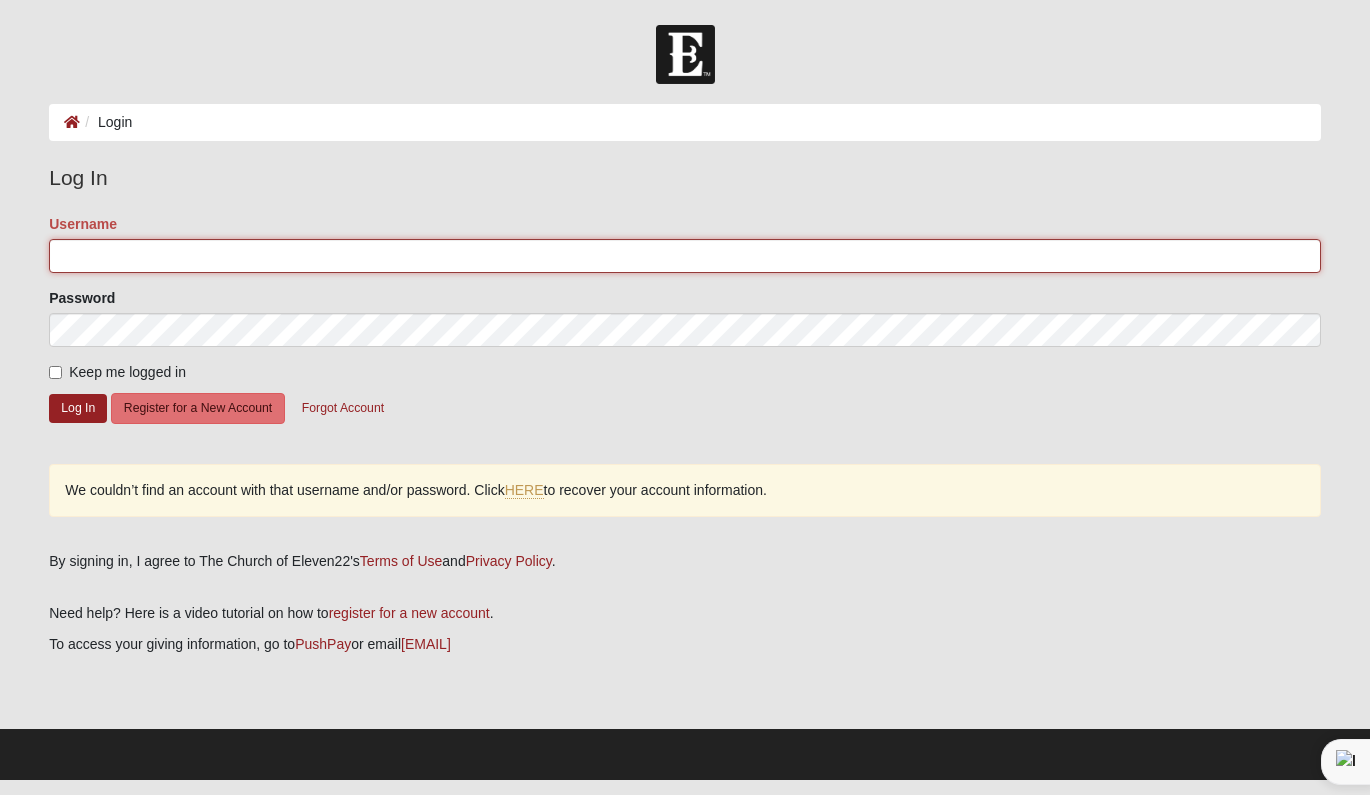 type on "AspenMyra33" 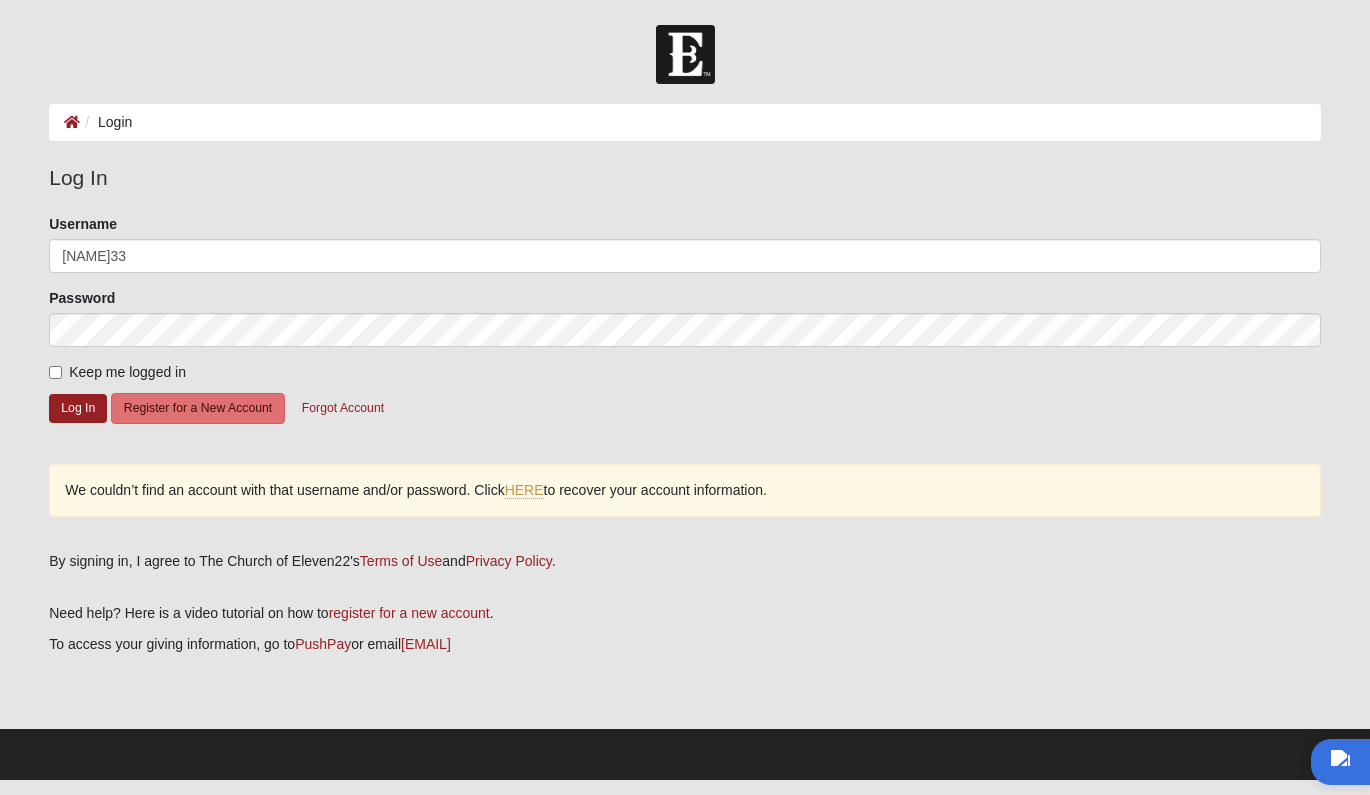click on "Keep me logged in" at bounding box center [55, 372] 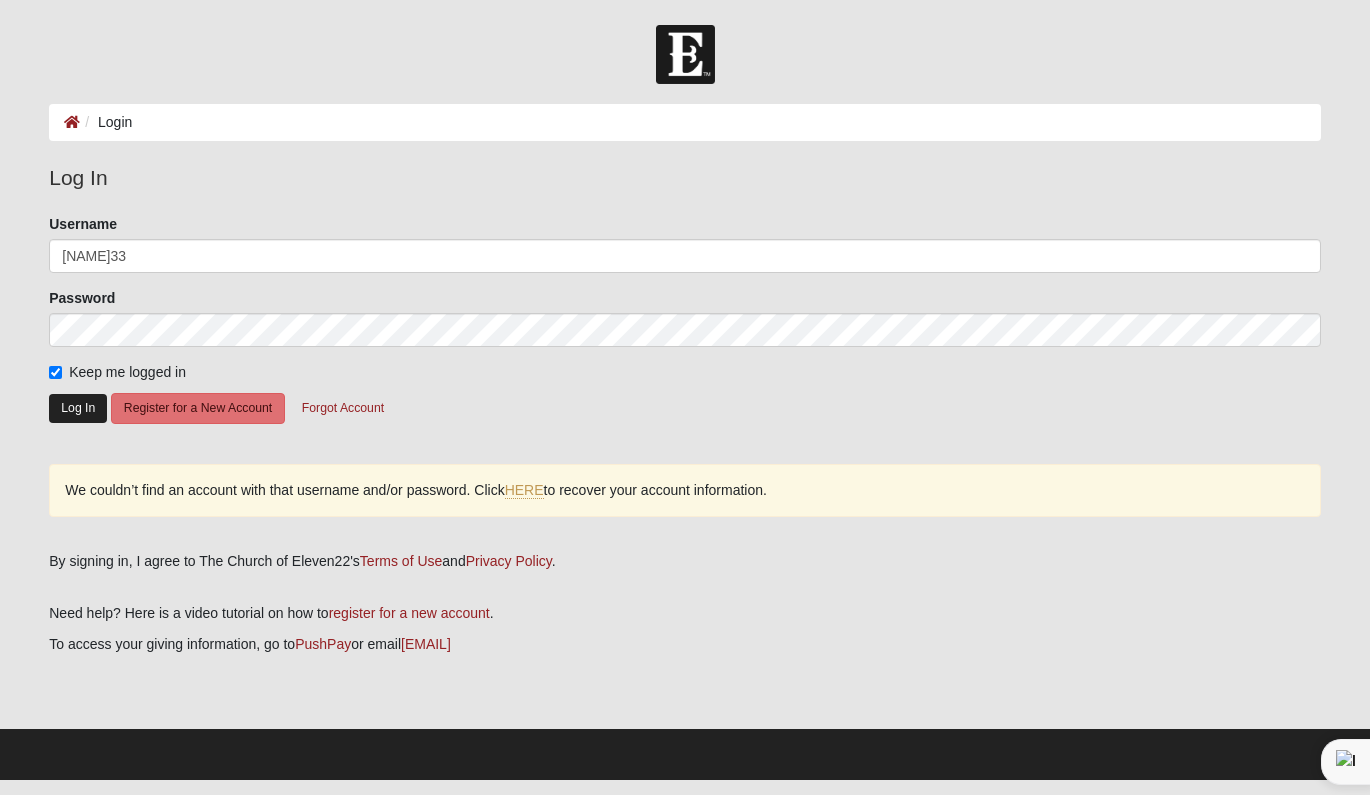 click on "Log In" 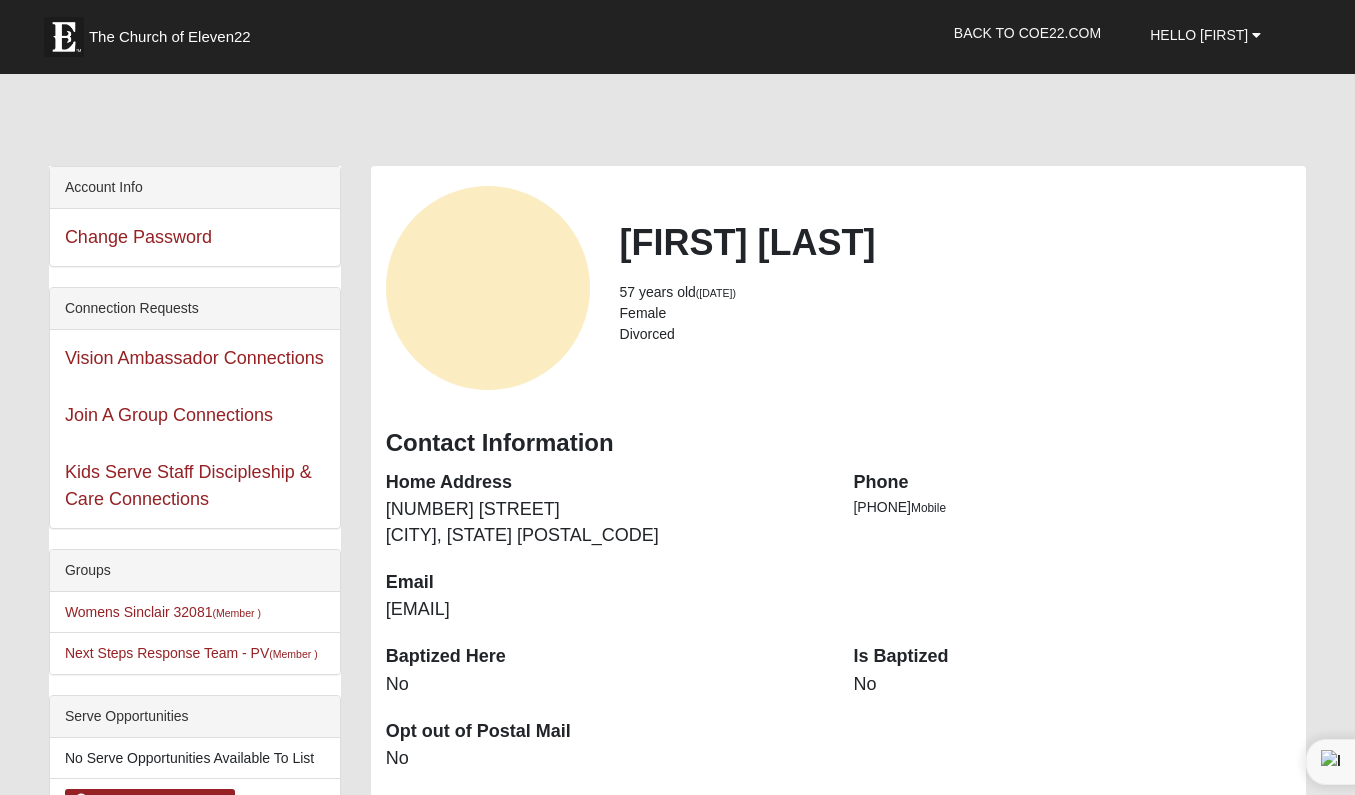 scroll, scrollTop: 0, scrollLeft: 0, axis: both 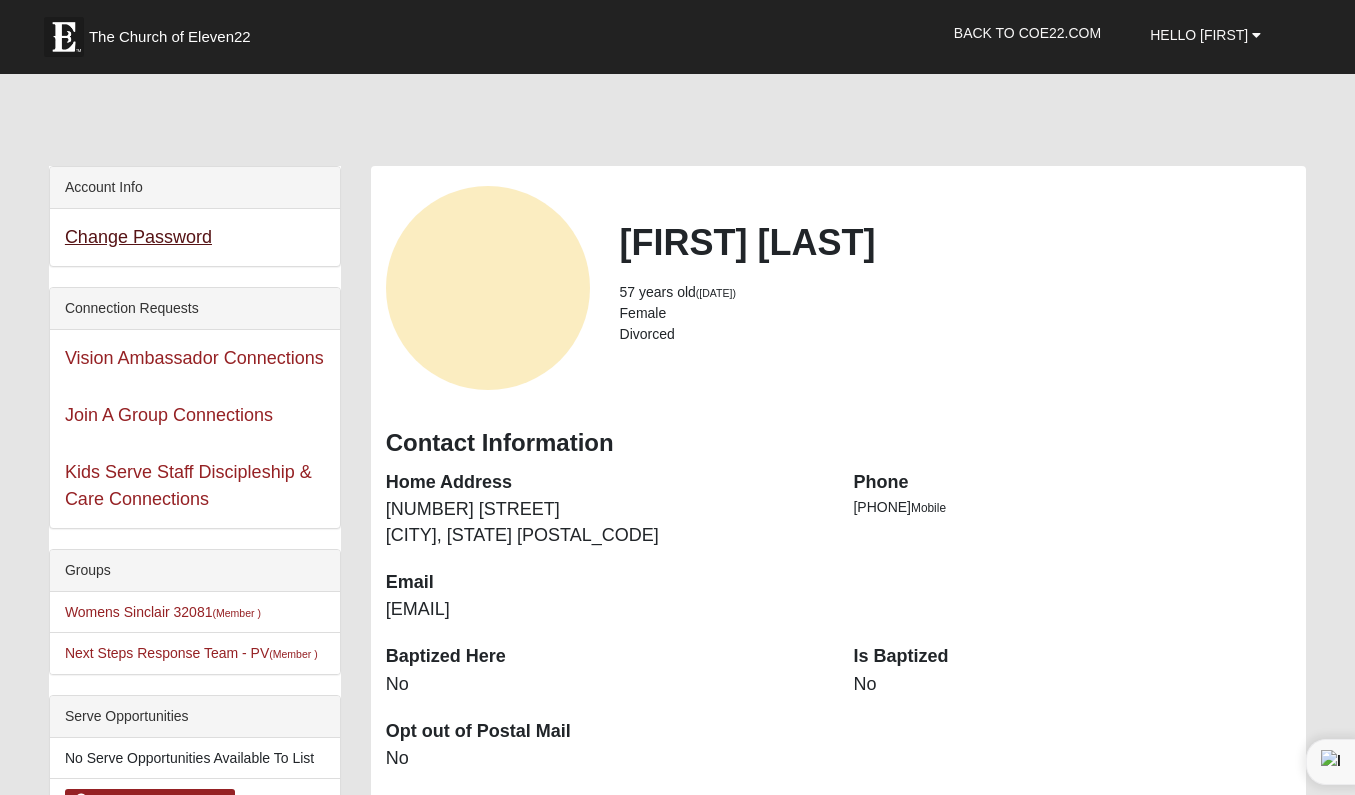 click on "Change Password" at bounding box center [138, 237] 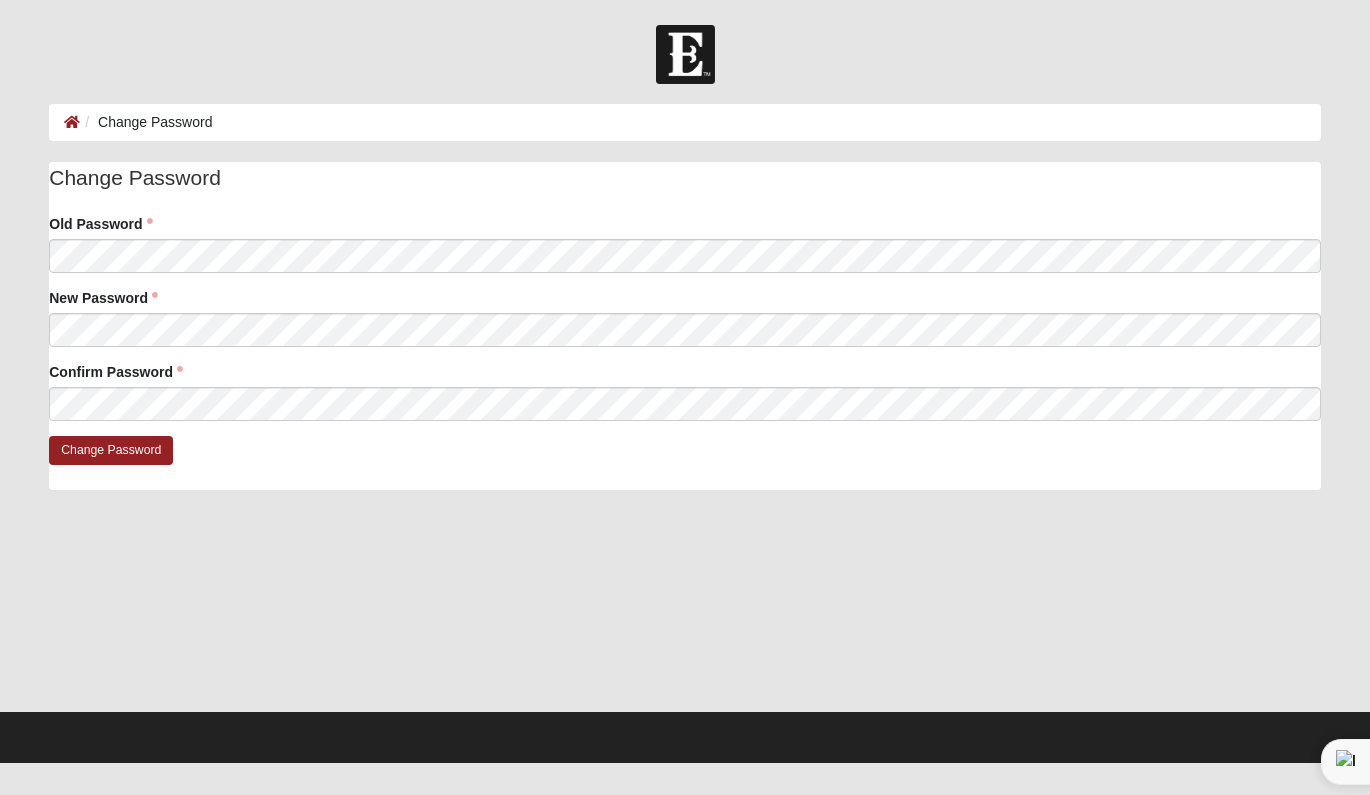 scroll, scrollTop: 0, scrollLeft: 0, axis: both 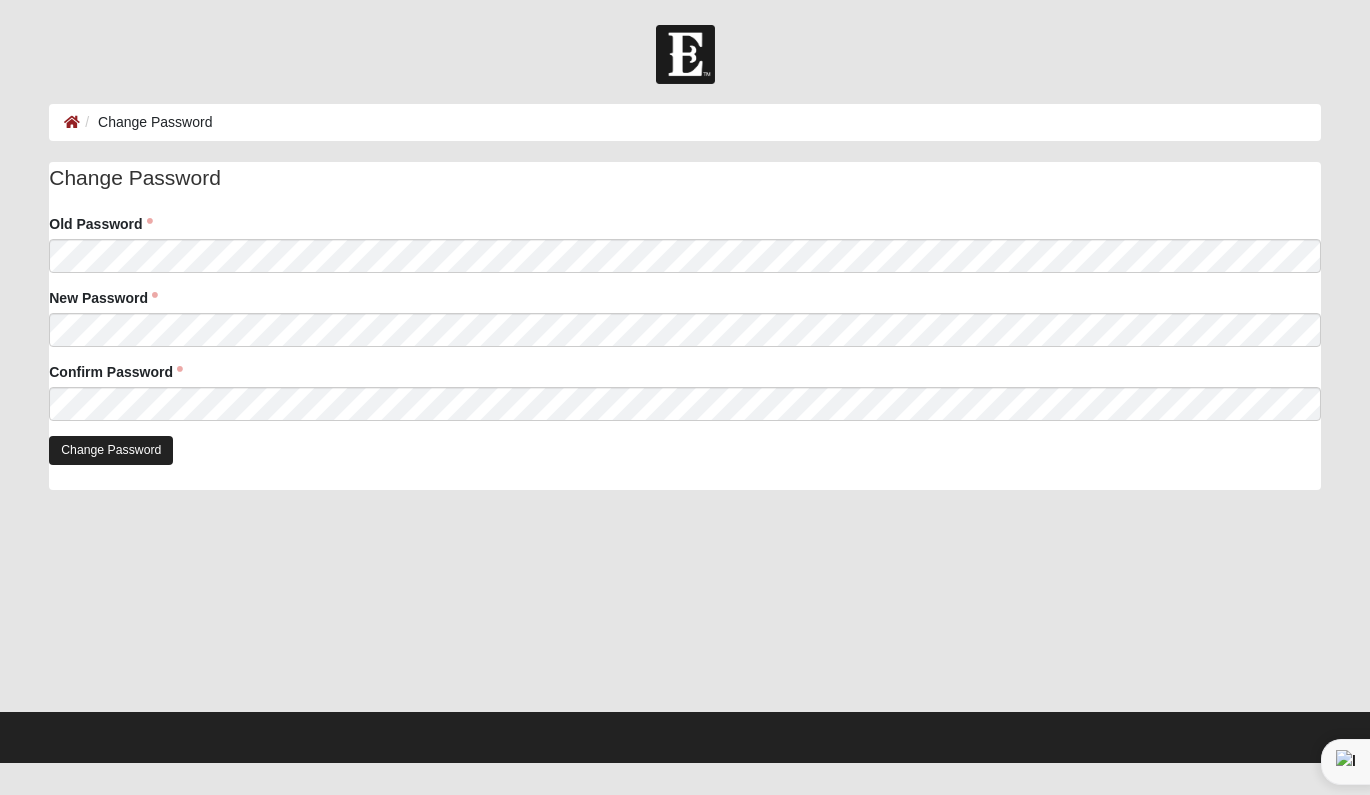 click on "Change Password" at bounding box center [111, 450] 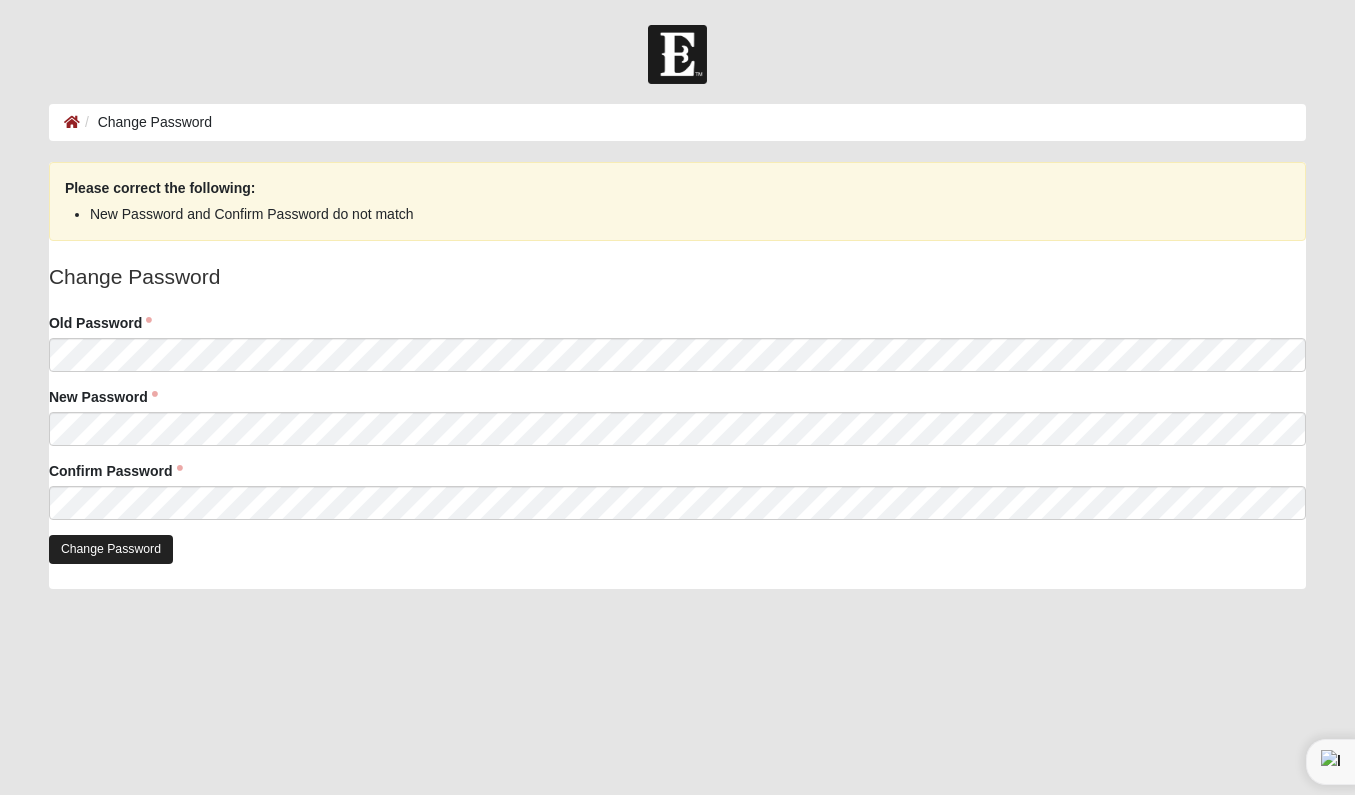 click on "Change Password" at bounding box center [111, 549] 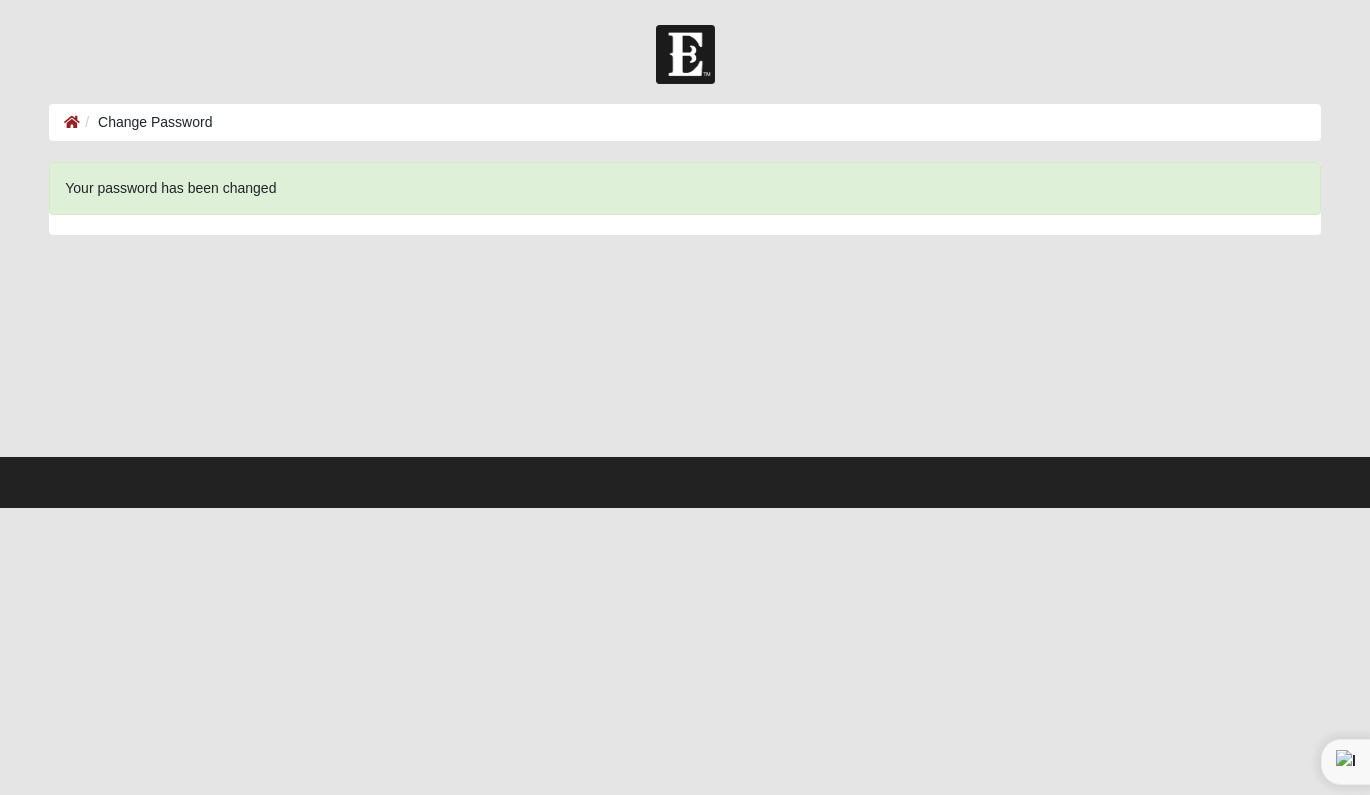 scroll, scrollTop: 0, scrollLeft: 0, axis: both 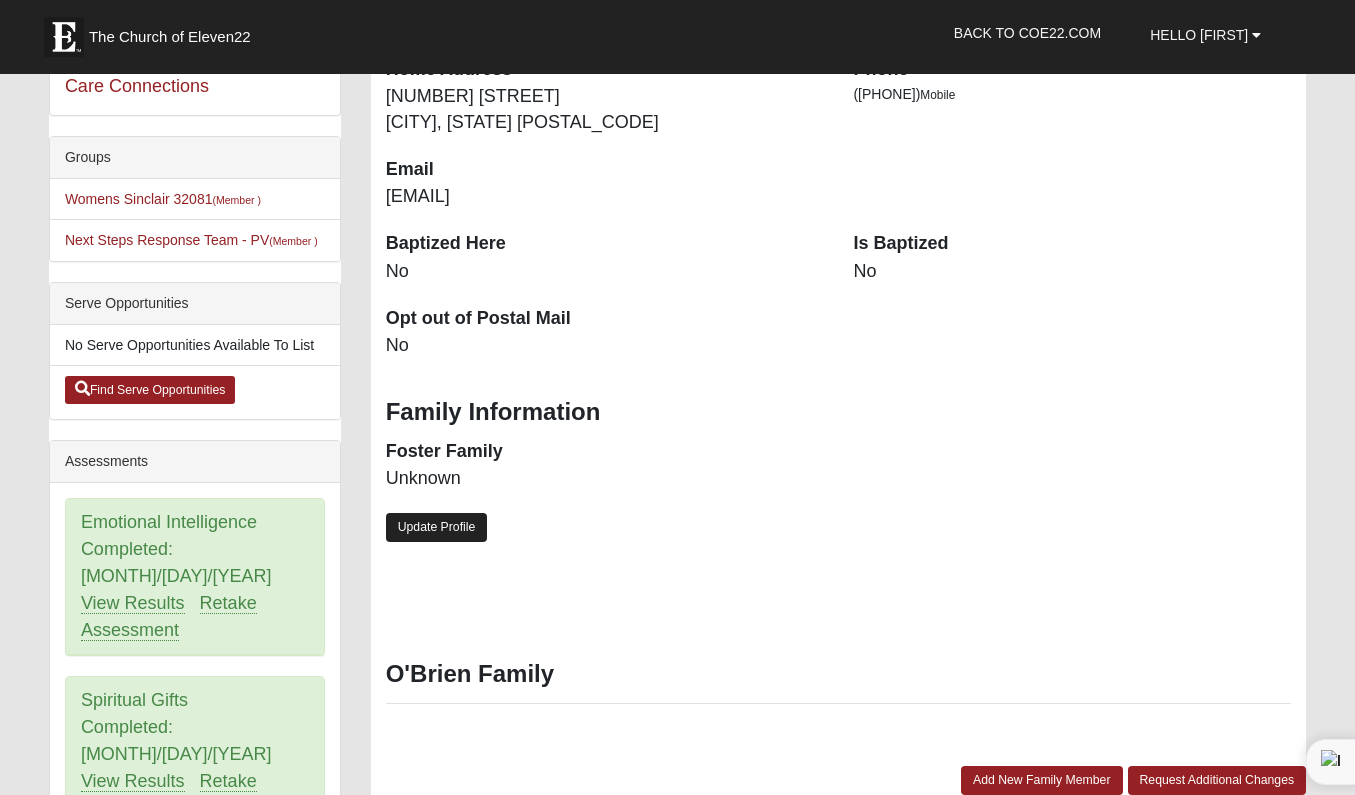click on "Update Profile" at bounding box center (437, 527) 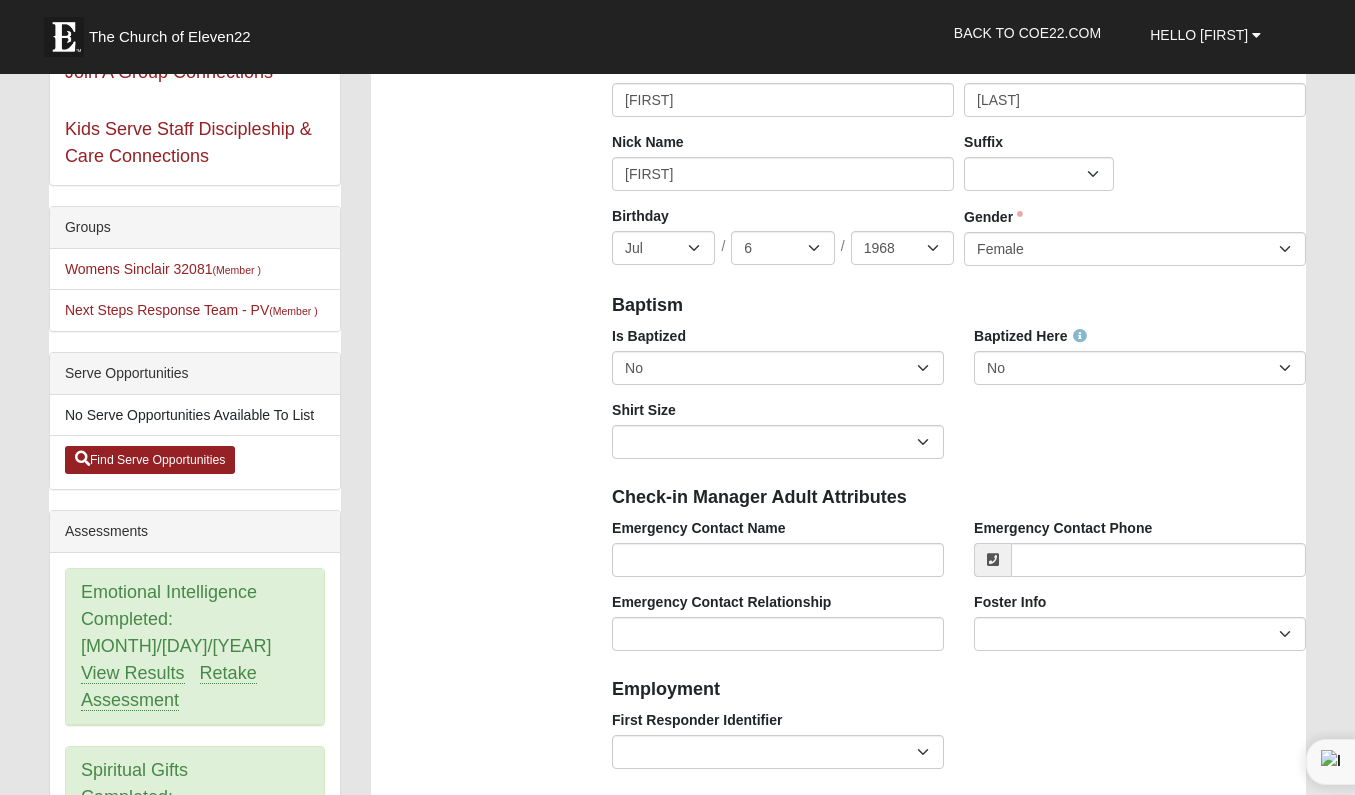 scroll, scrollTop: 350, scrollLeft: 0, axis: vertical 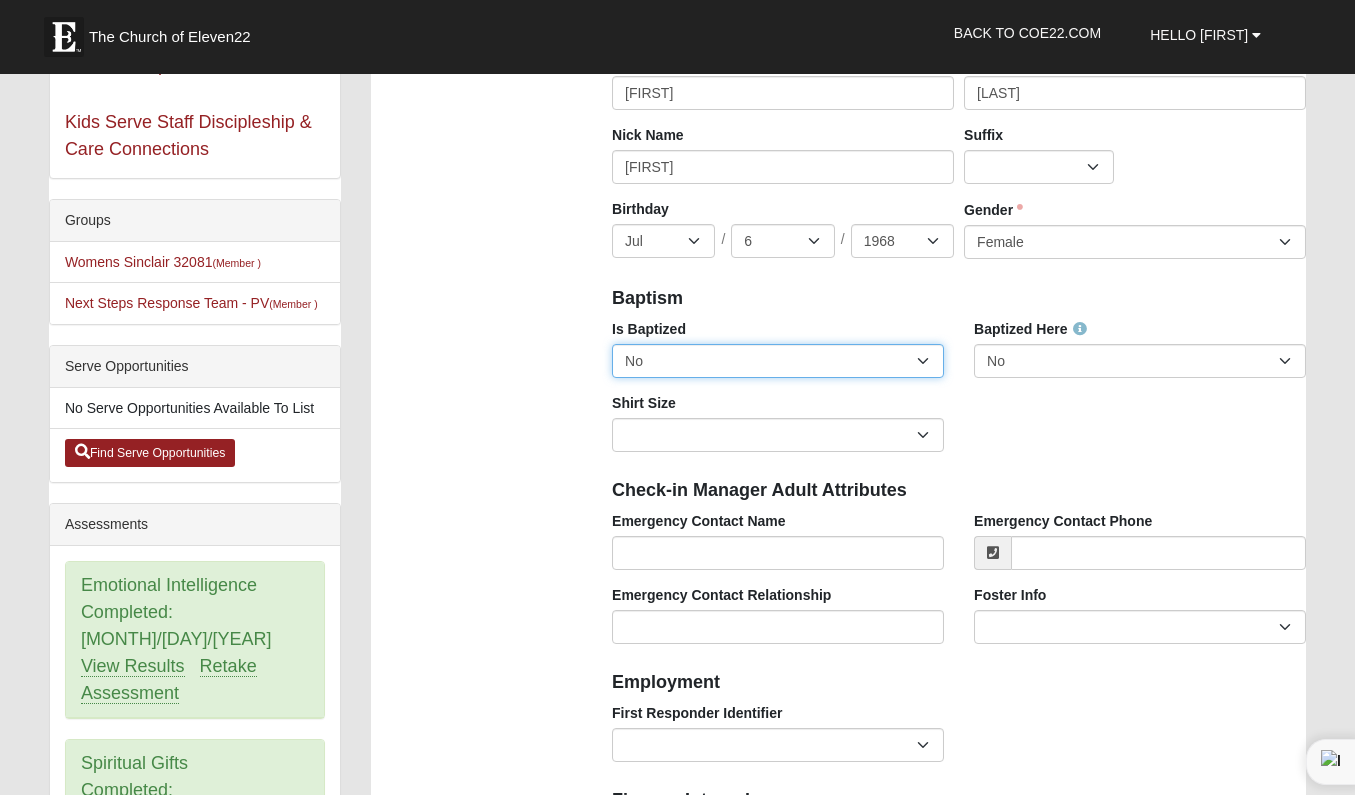 select on "True" 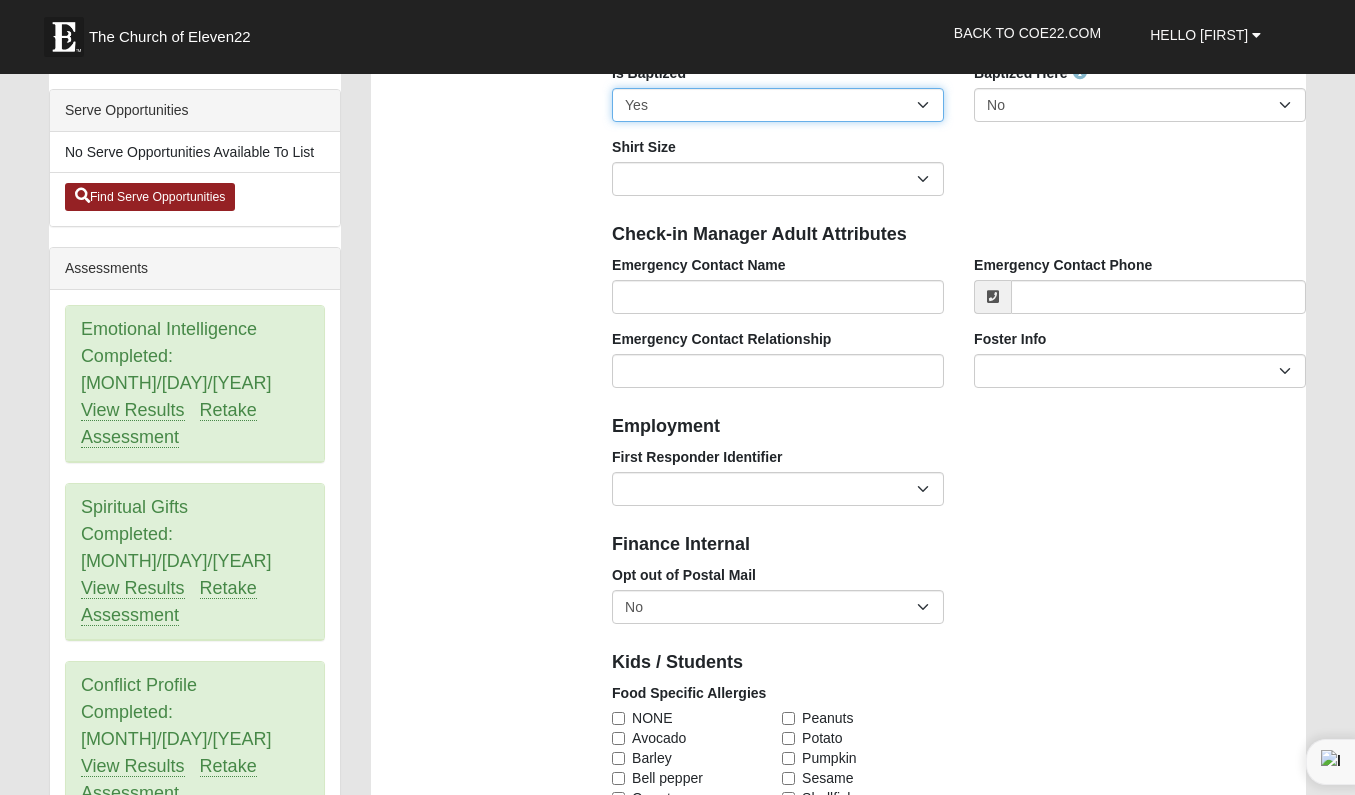 scroll, scrollTop: 604, scrollLeft: 0, axis: vertical 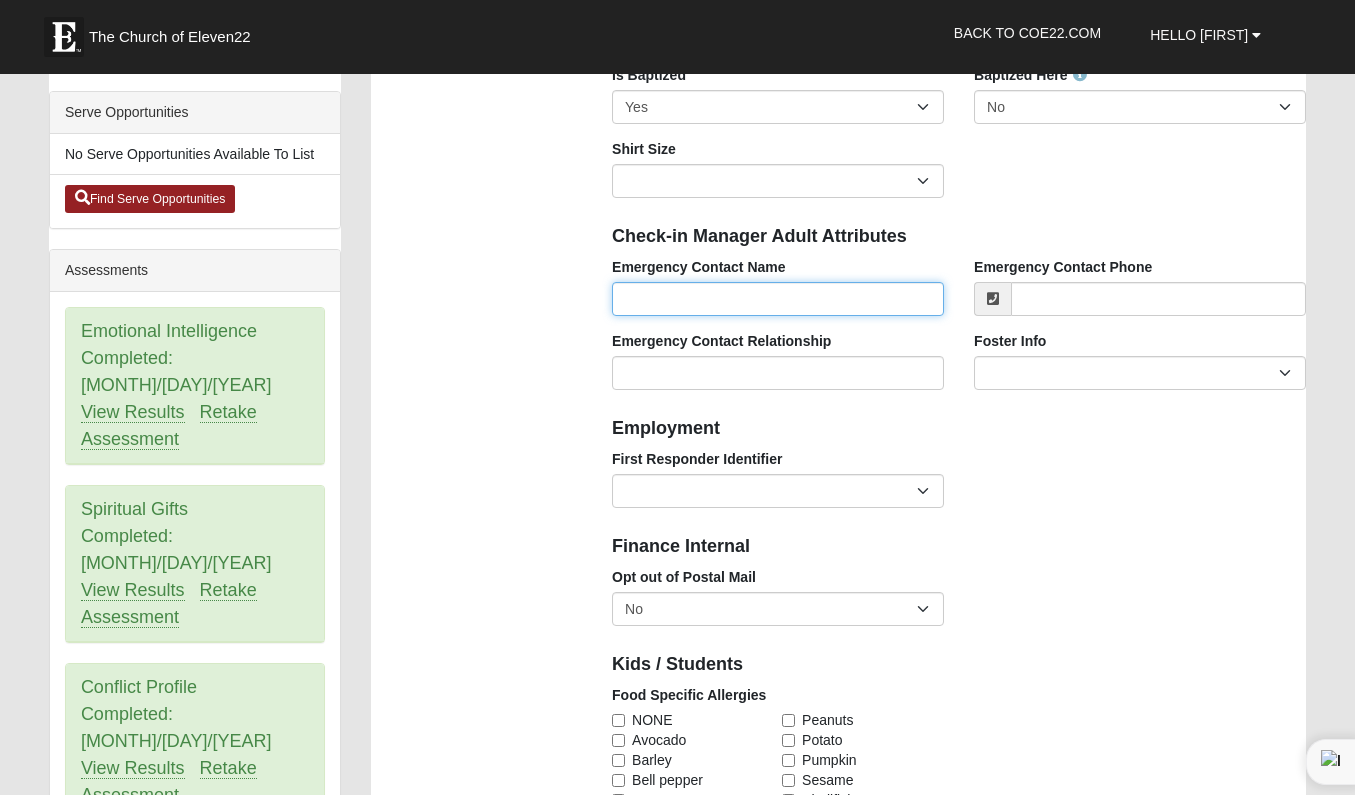 click on "Emergency Contact Name" at bounding box center (778, 299) 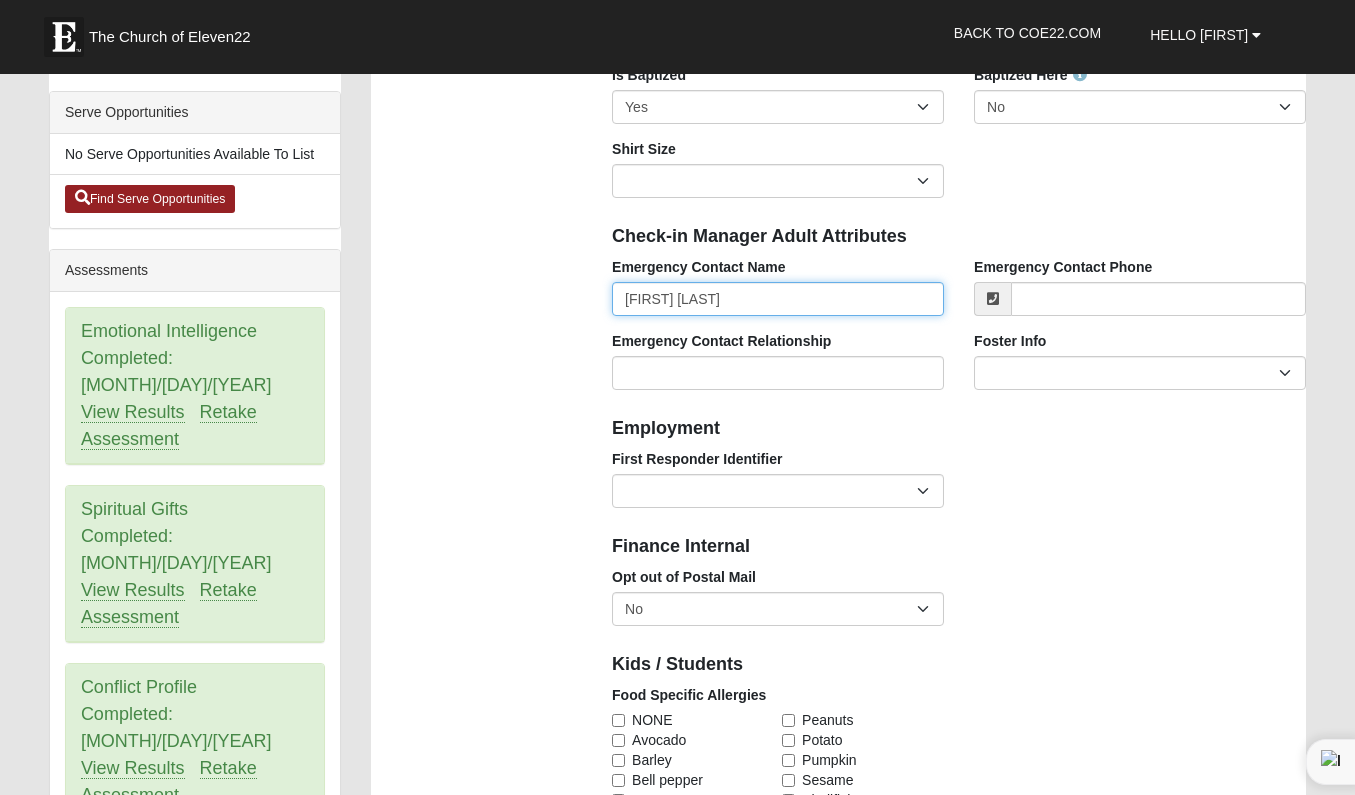 type on "[FIRST] [LAST]" 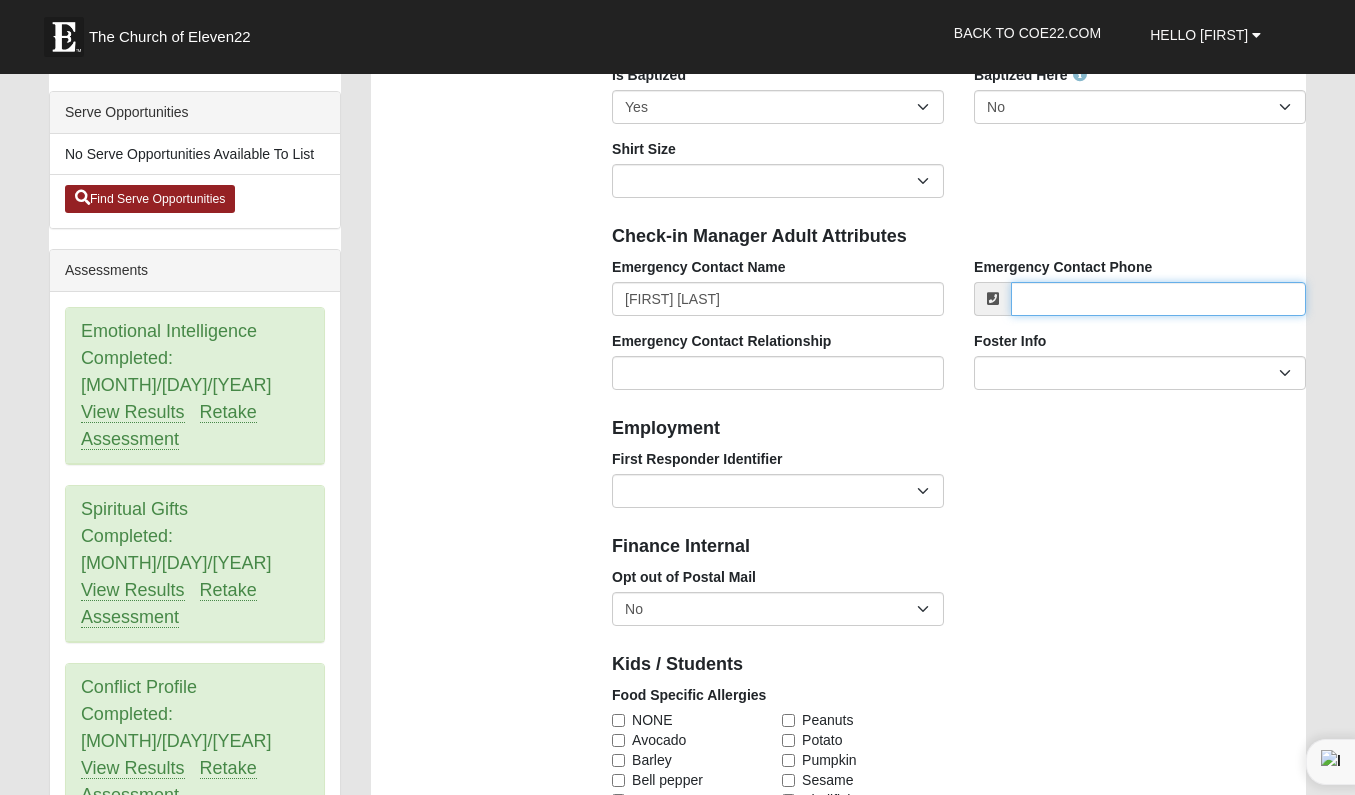 click on "Emergency Contact Phone" at bounding box center (1158, 299) 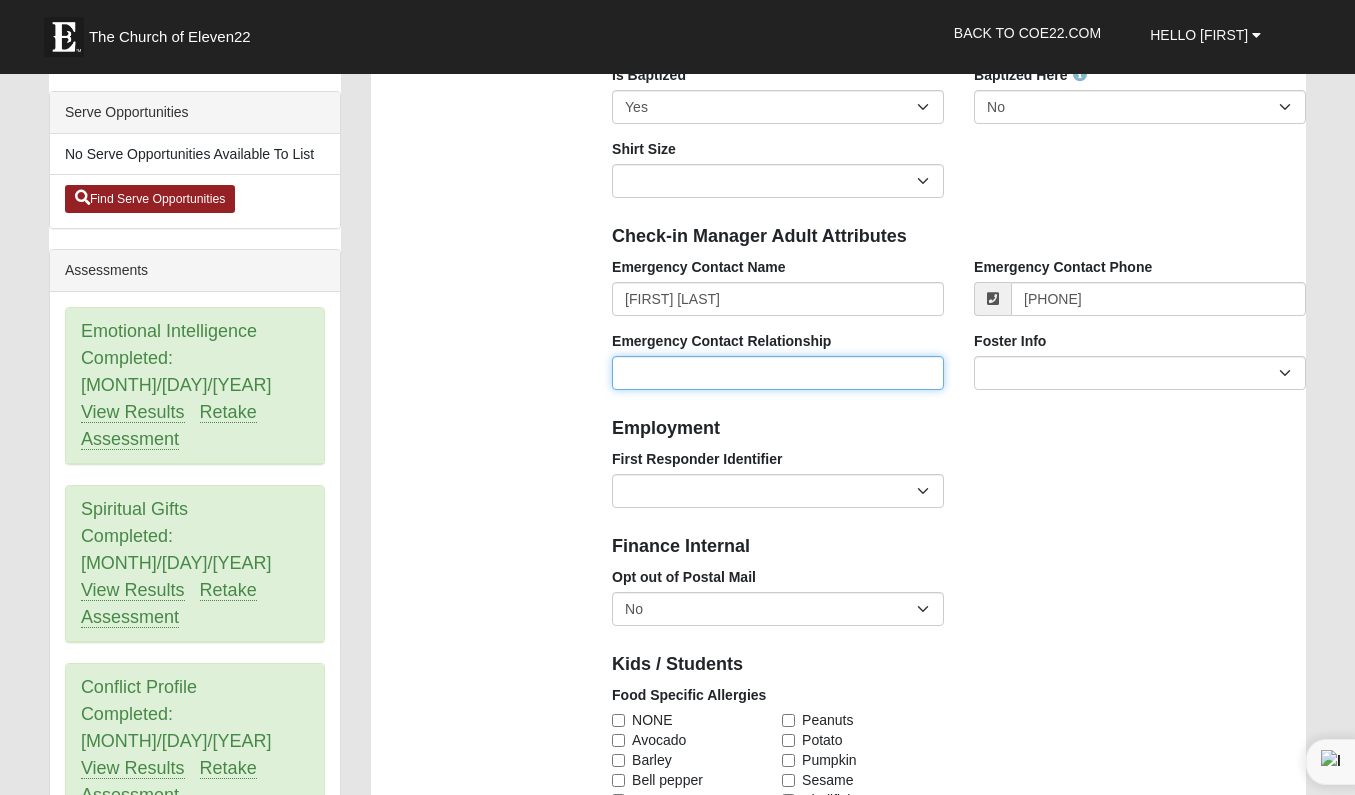 type on "[PHONE]" 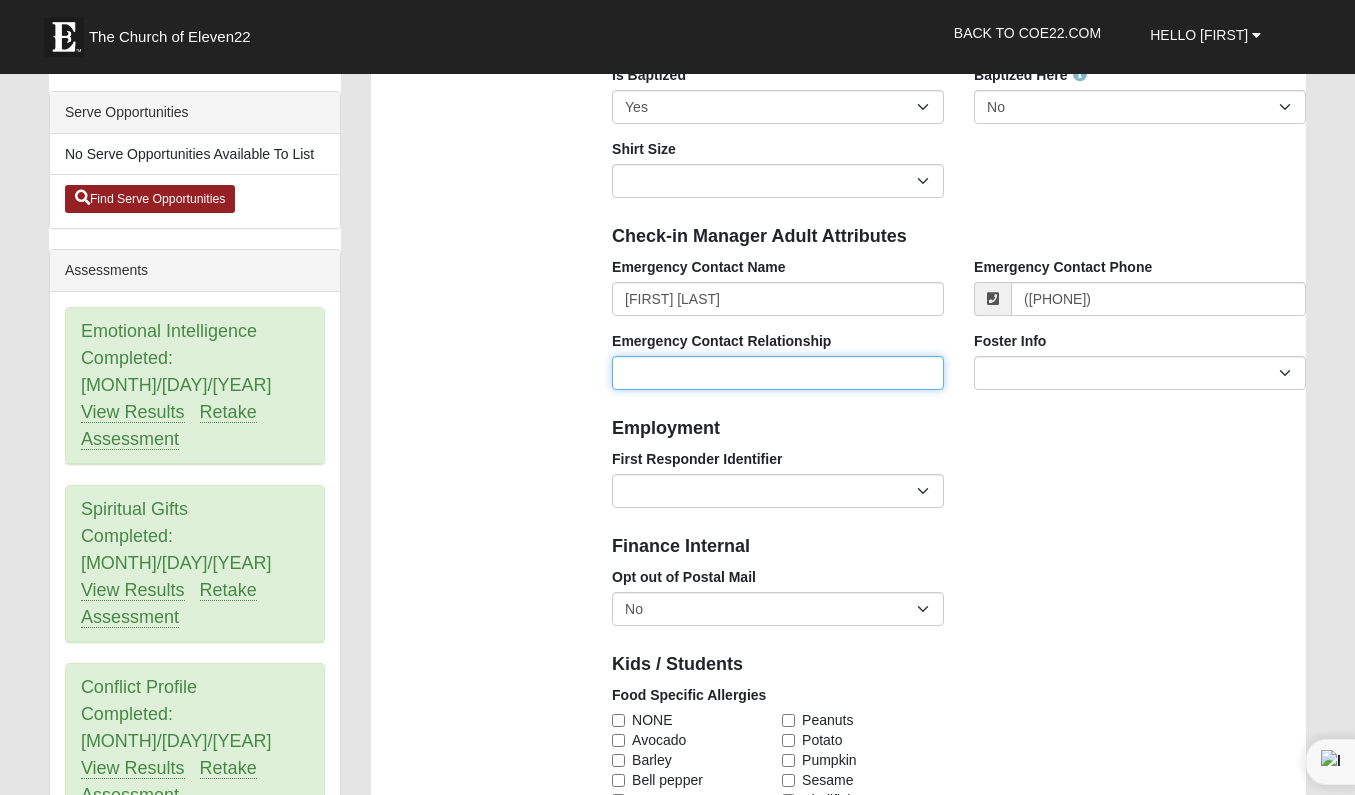 click on "Emergency Contact Relationship" at bounding box center (778, 373) 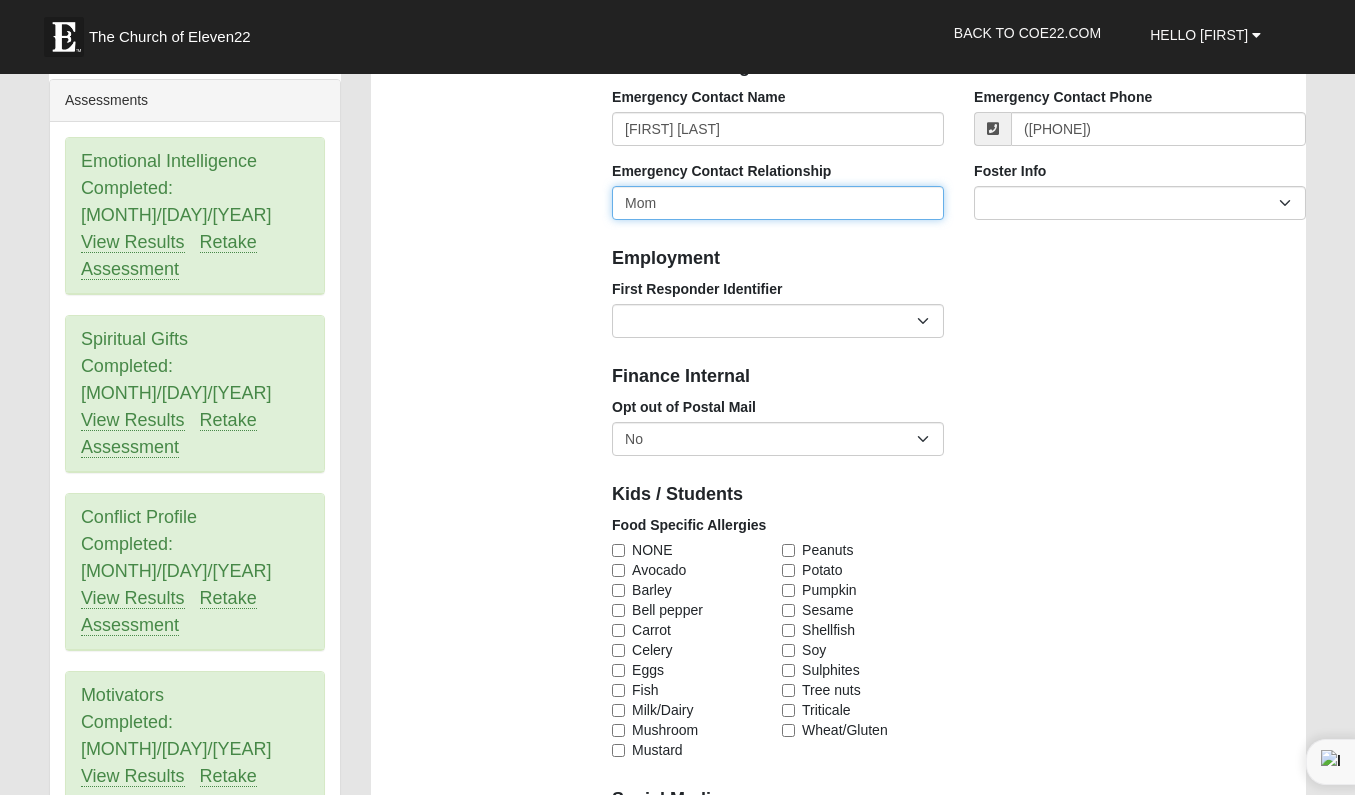 scroll, scrollTop: 778, scrollLeft: 0, axis: vertical 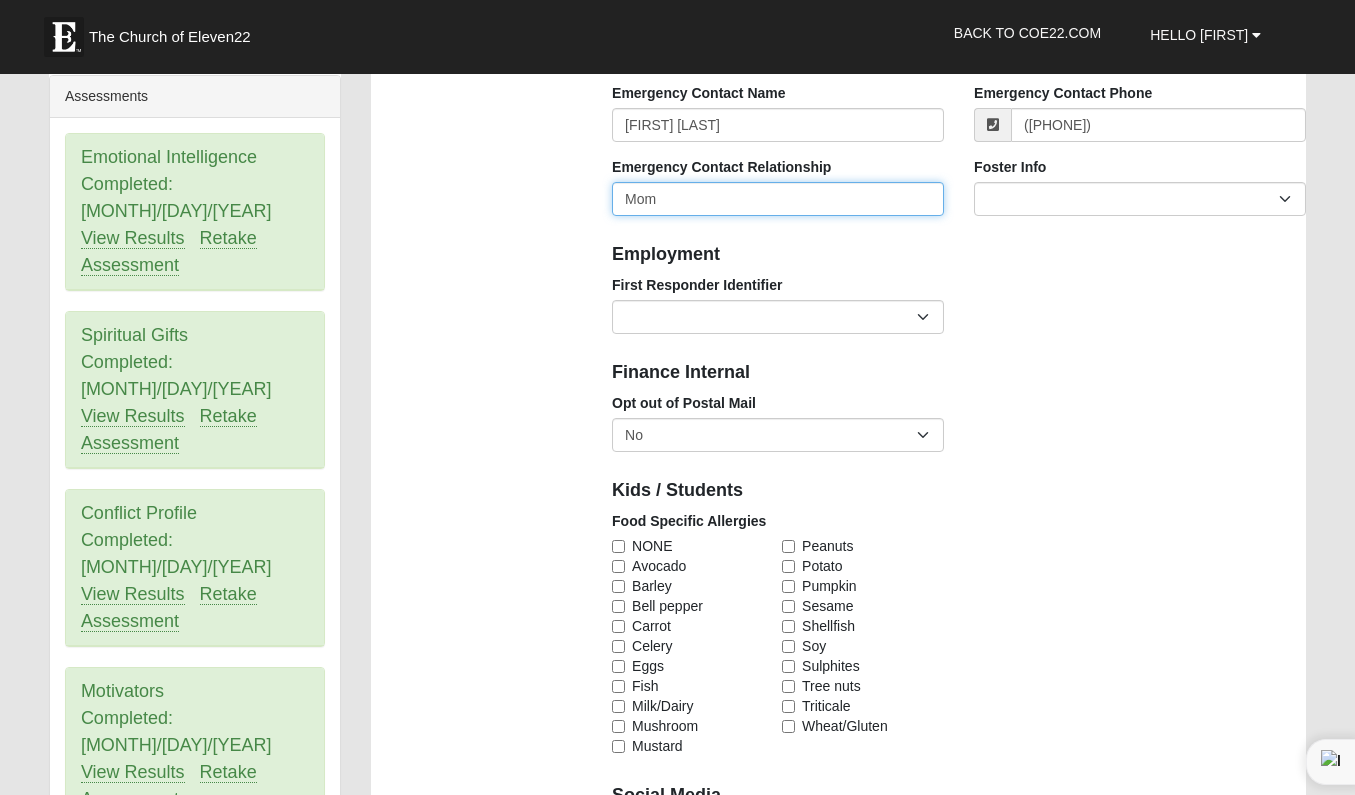 type on "Mom" 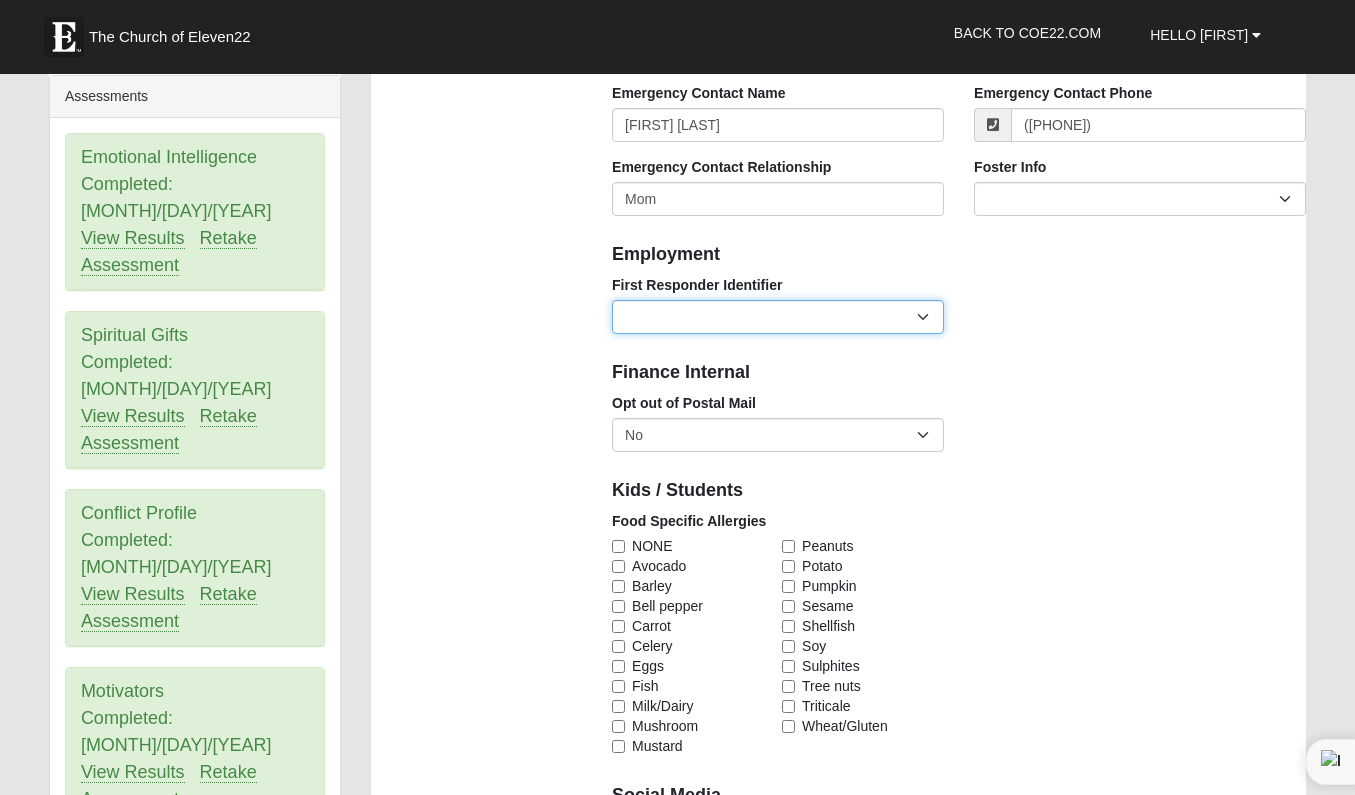 select on "2461" 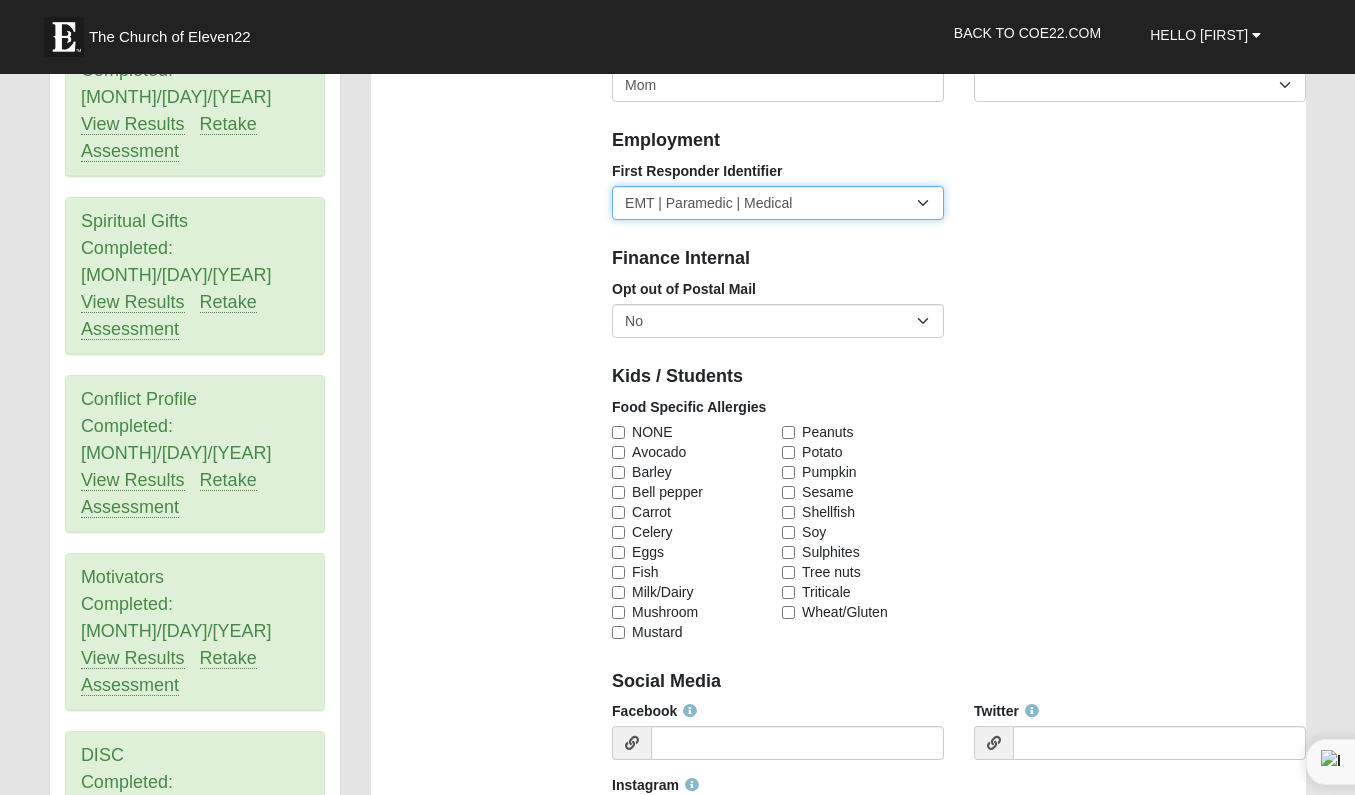 scroll, scrollTop: 894, scrollLeft: 0, axis: vertical 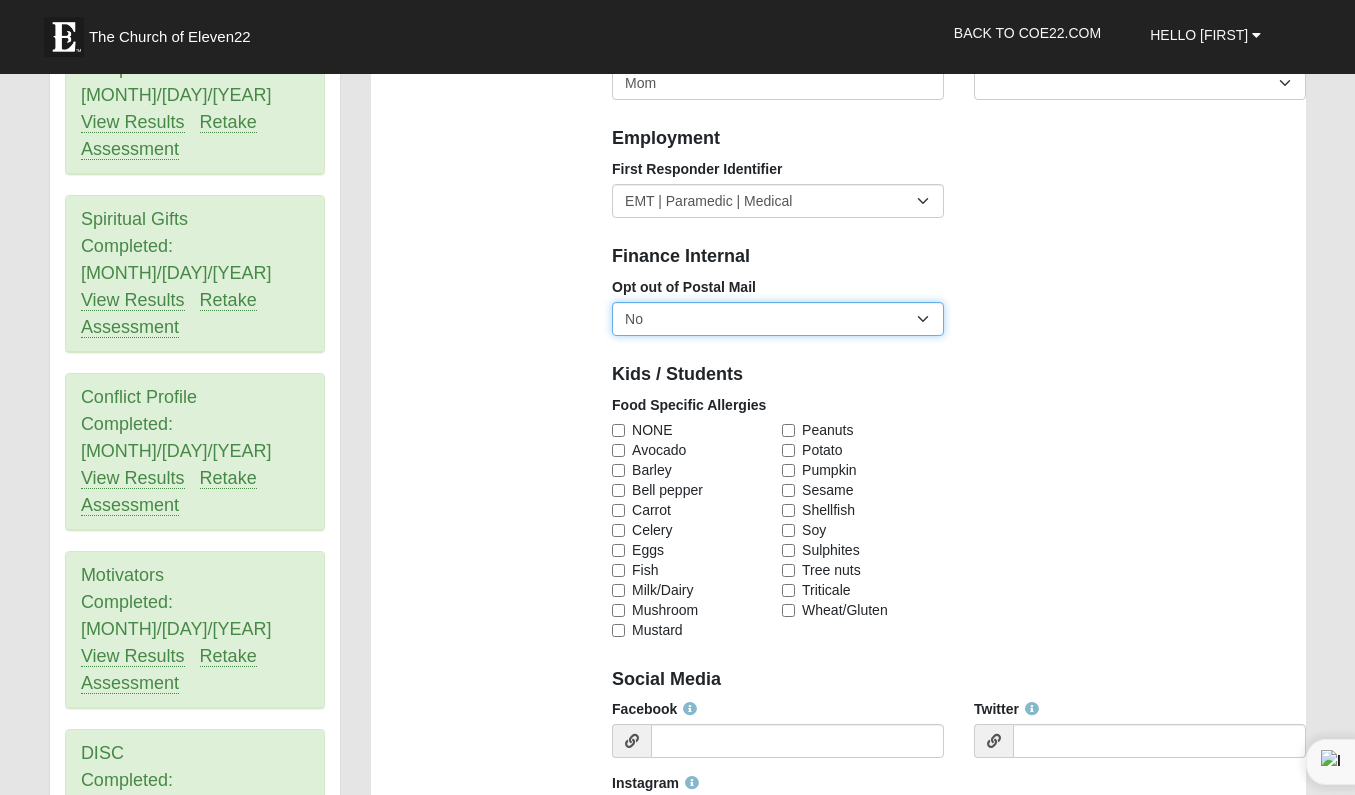 select on "True" 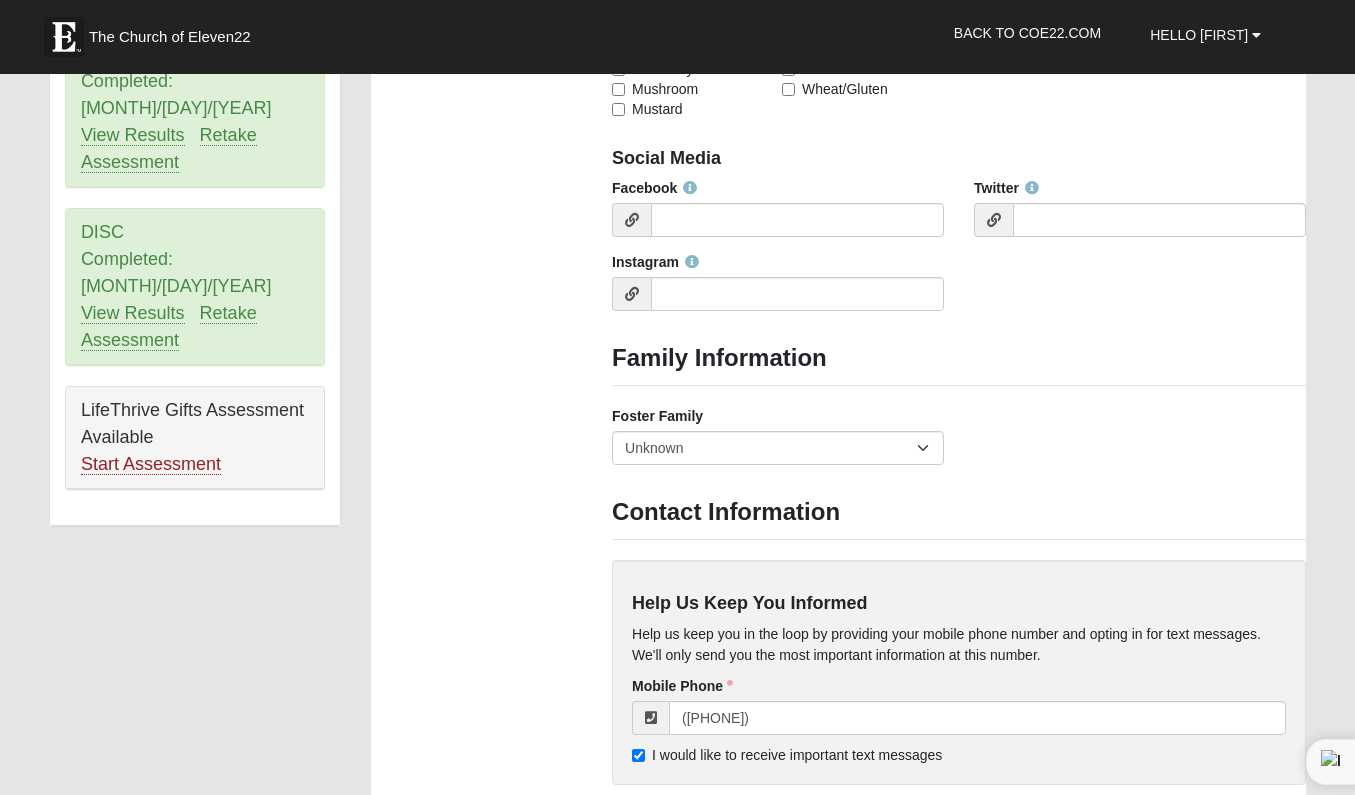 scroll, scrollTop: 1425, scrollLeft: 0, axis: vertical 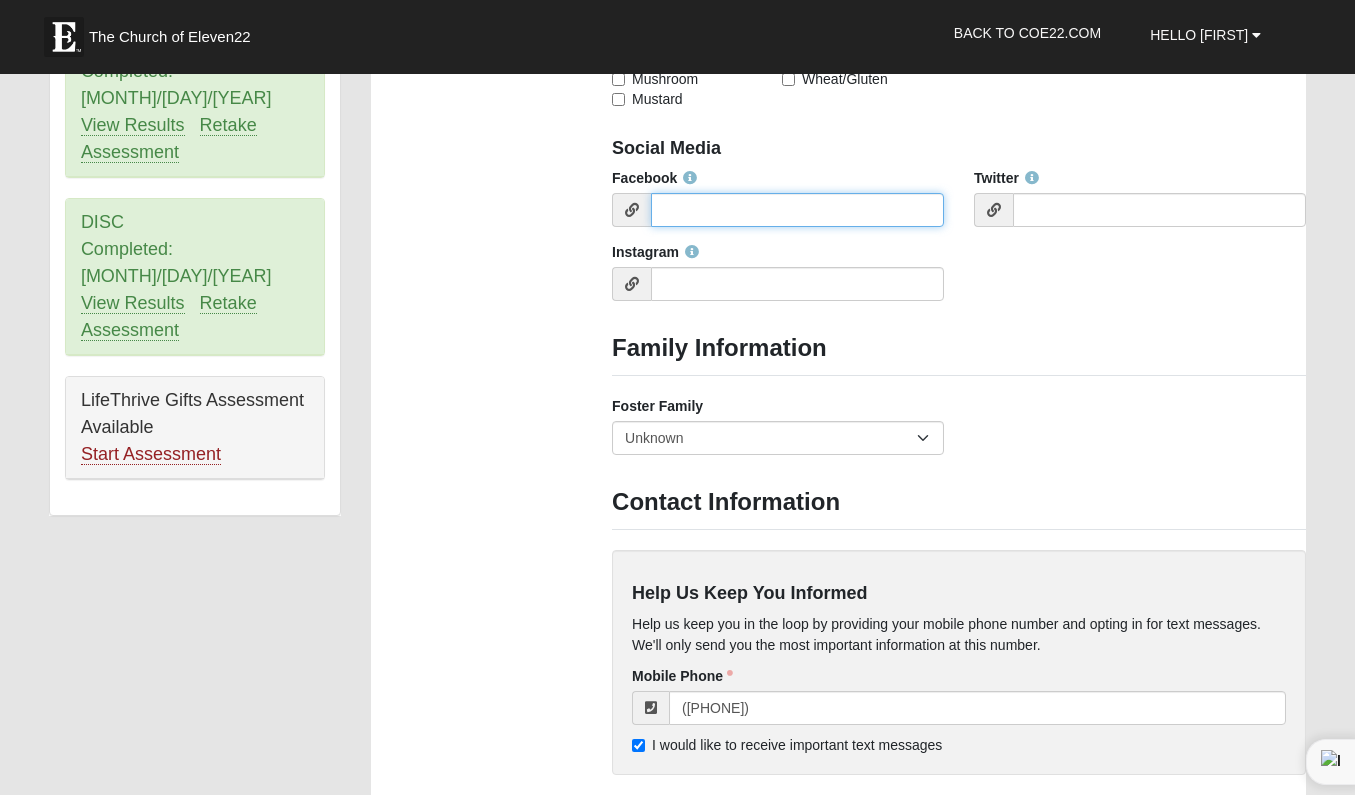 click on "Facebook" at bounding box center (797, 210) 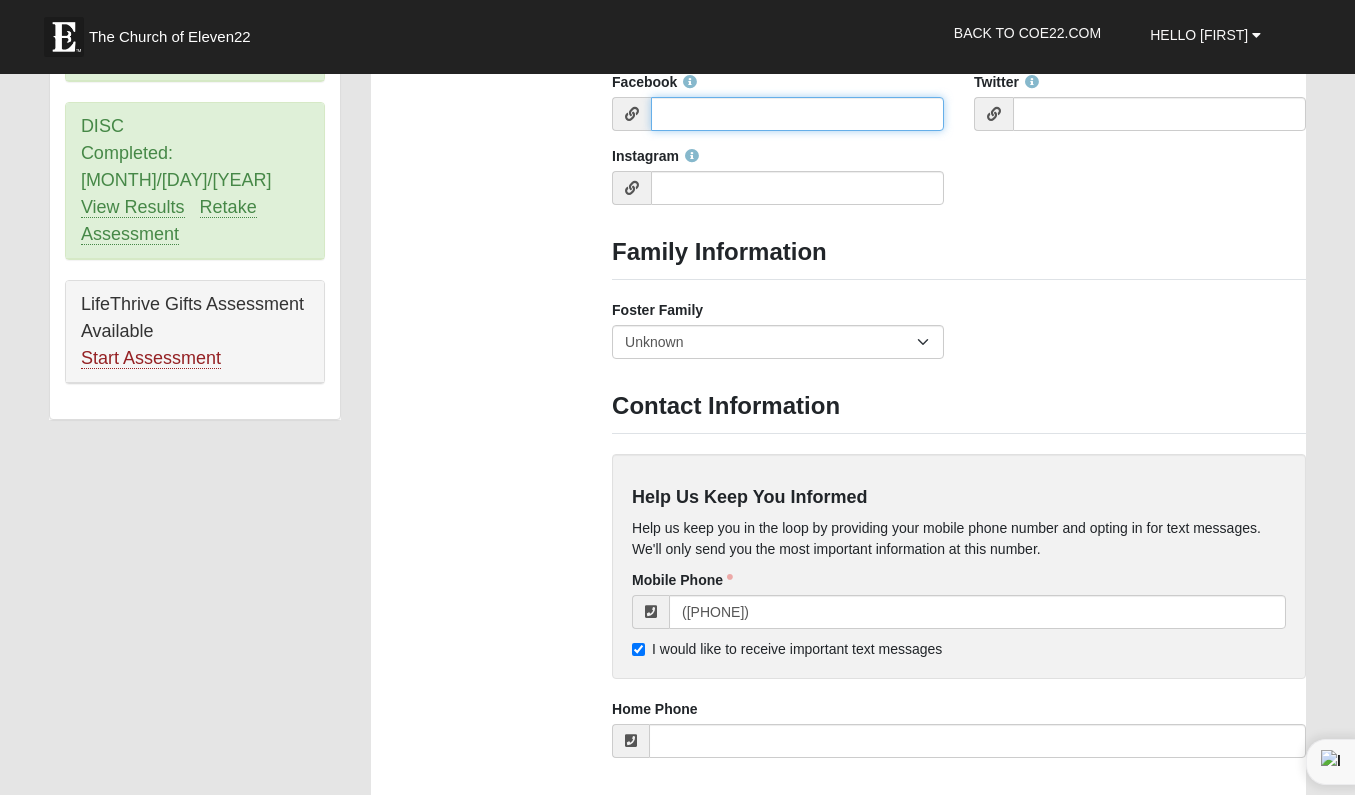 scroll, scrollTop: 1524, scrollLeft: 0, axis: vertical 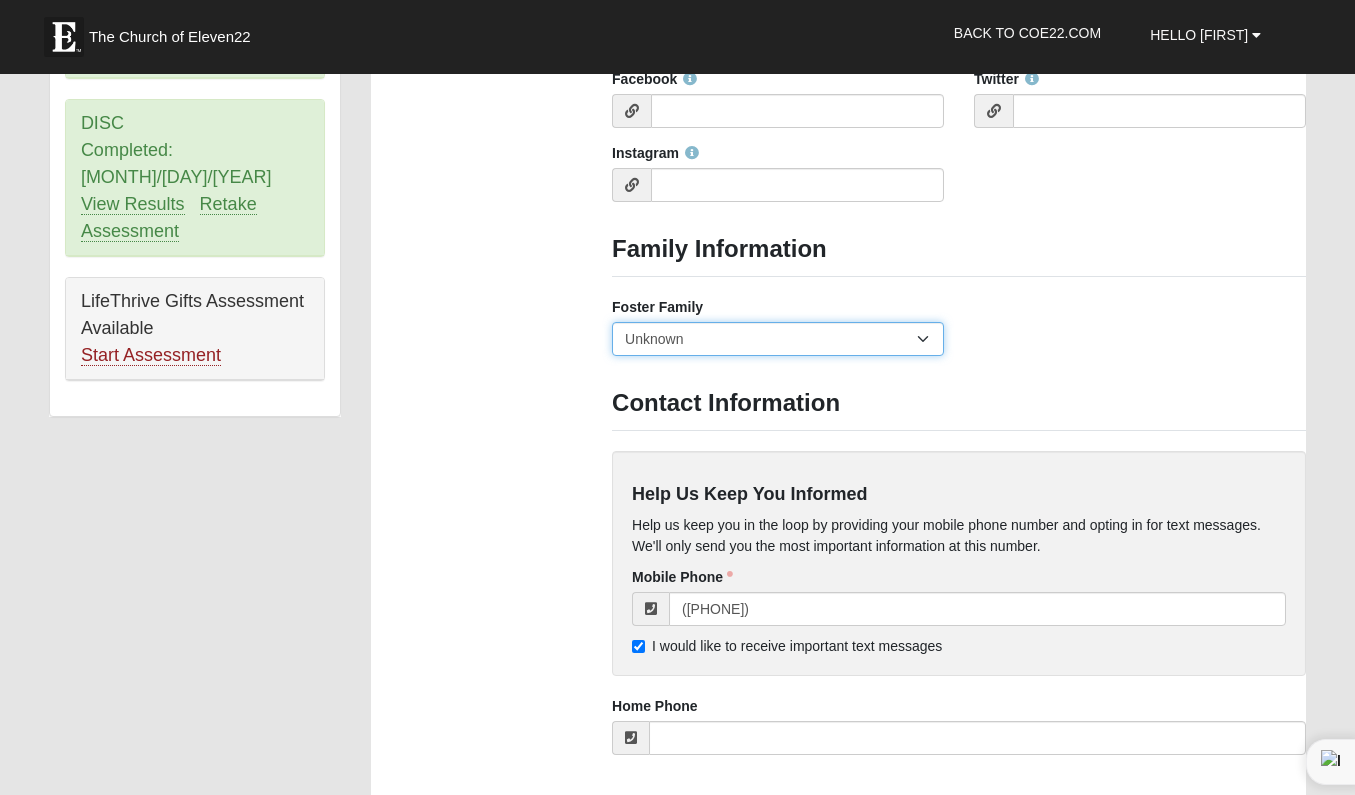 select 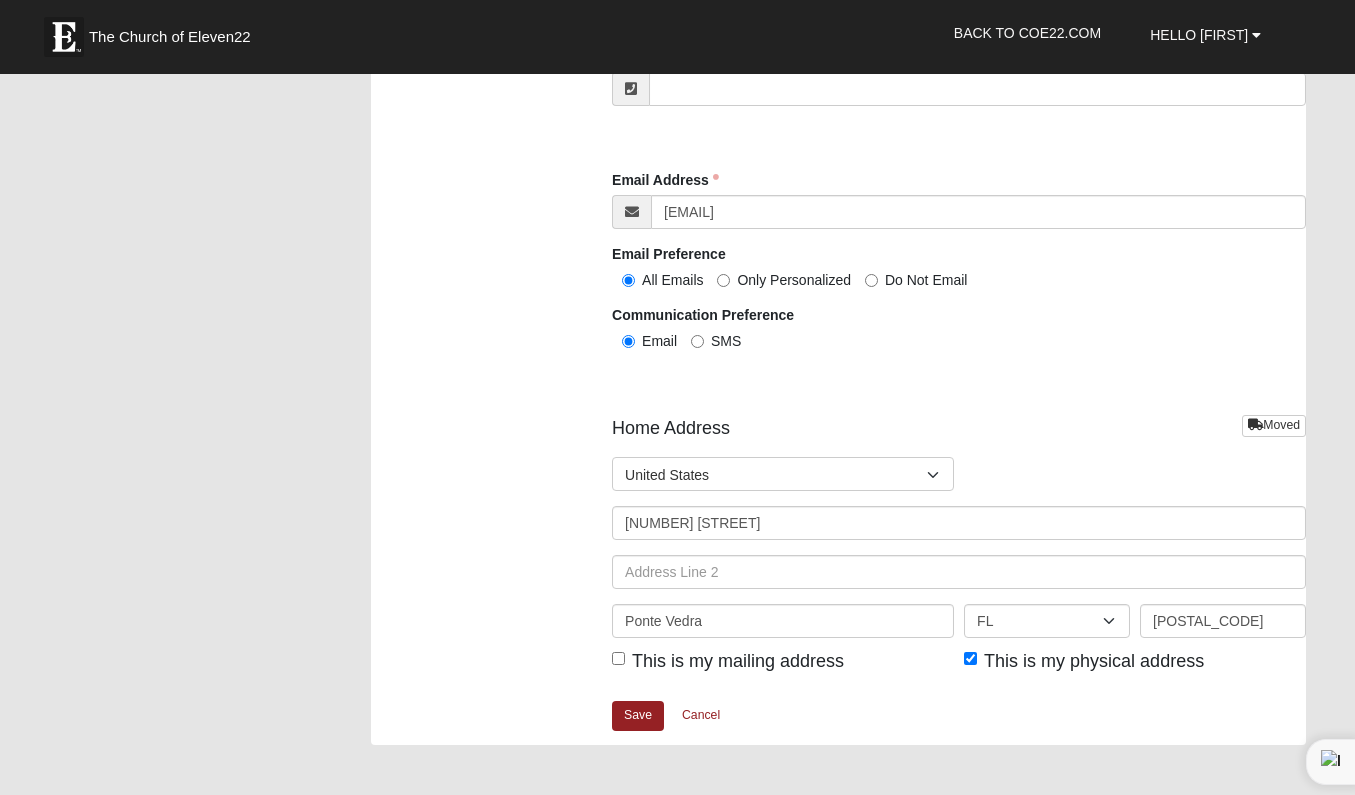 scroll, scrollTop: 2174, scrollLeft: 0, axis: vertical 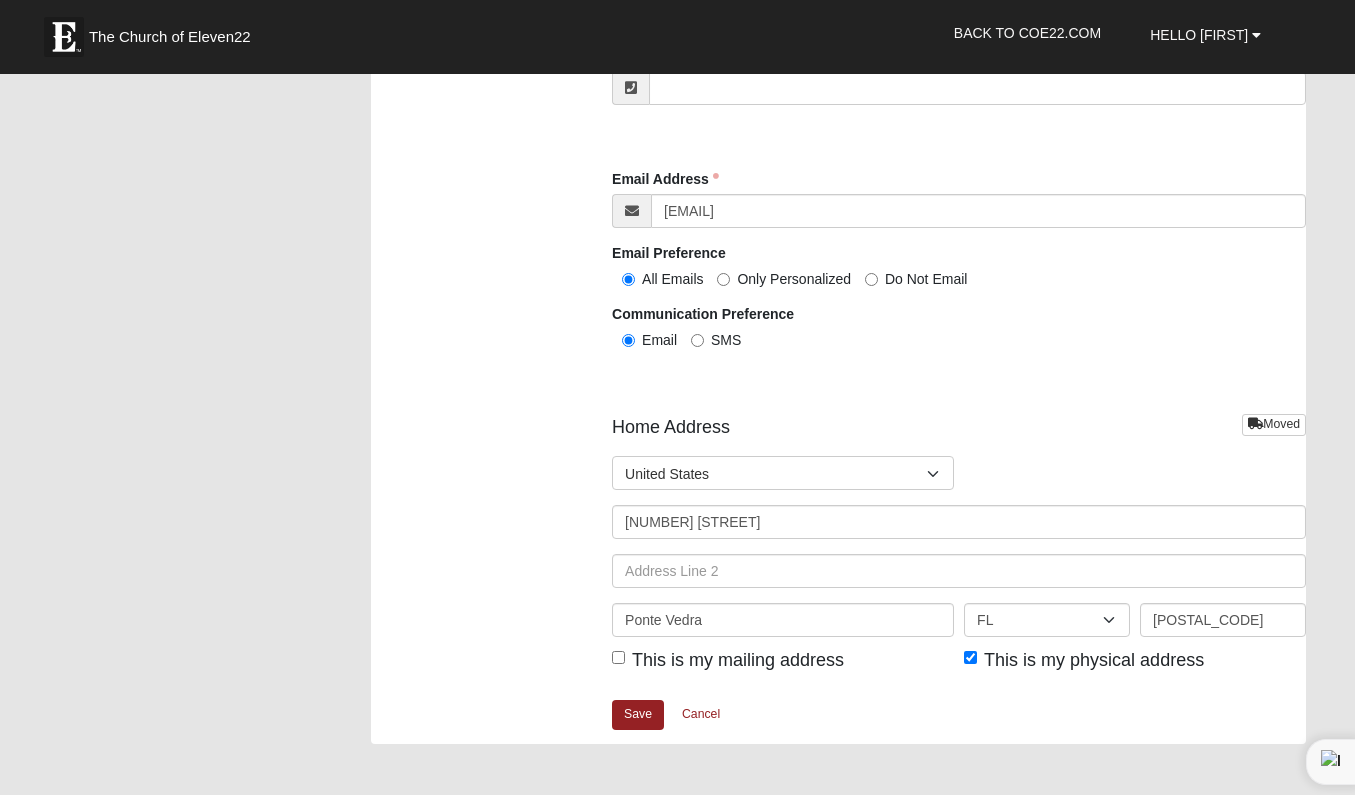 click on "SMS" at bounding box center (726, 340) 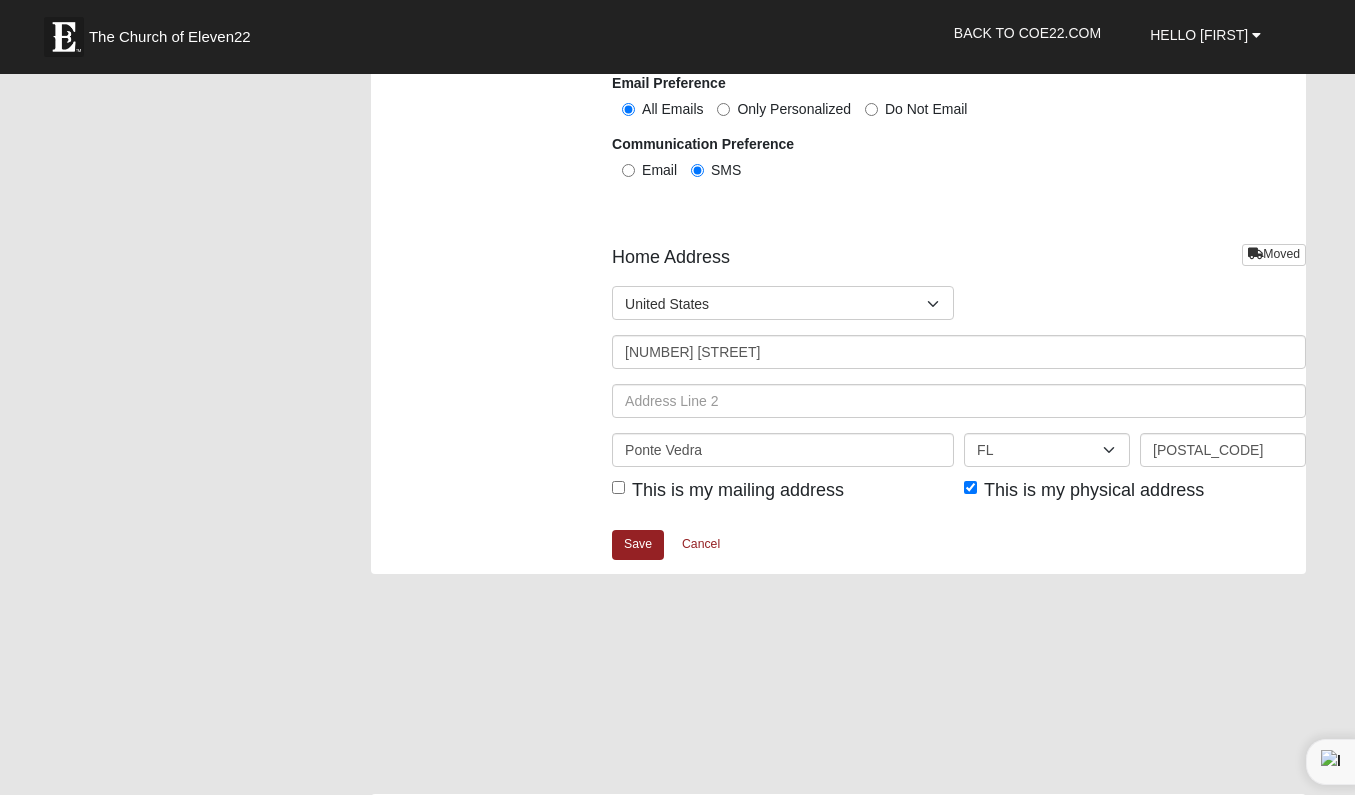 scroll, scrollTop: 2415, scrollLeft: 0, axis: vertical 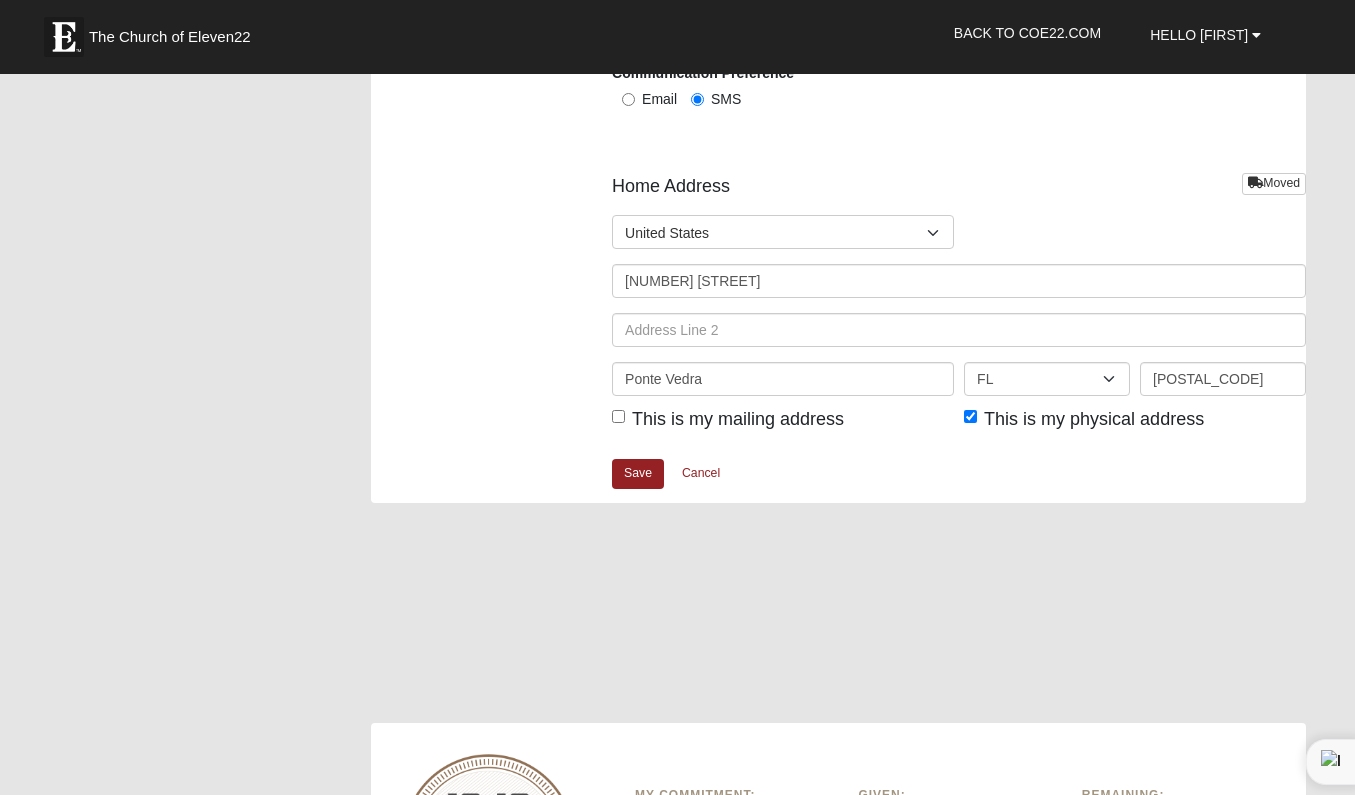 click on "This is my mailing address" at bounding box center (738, 419) 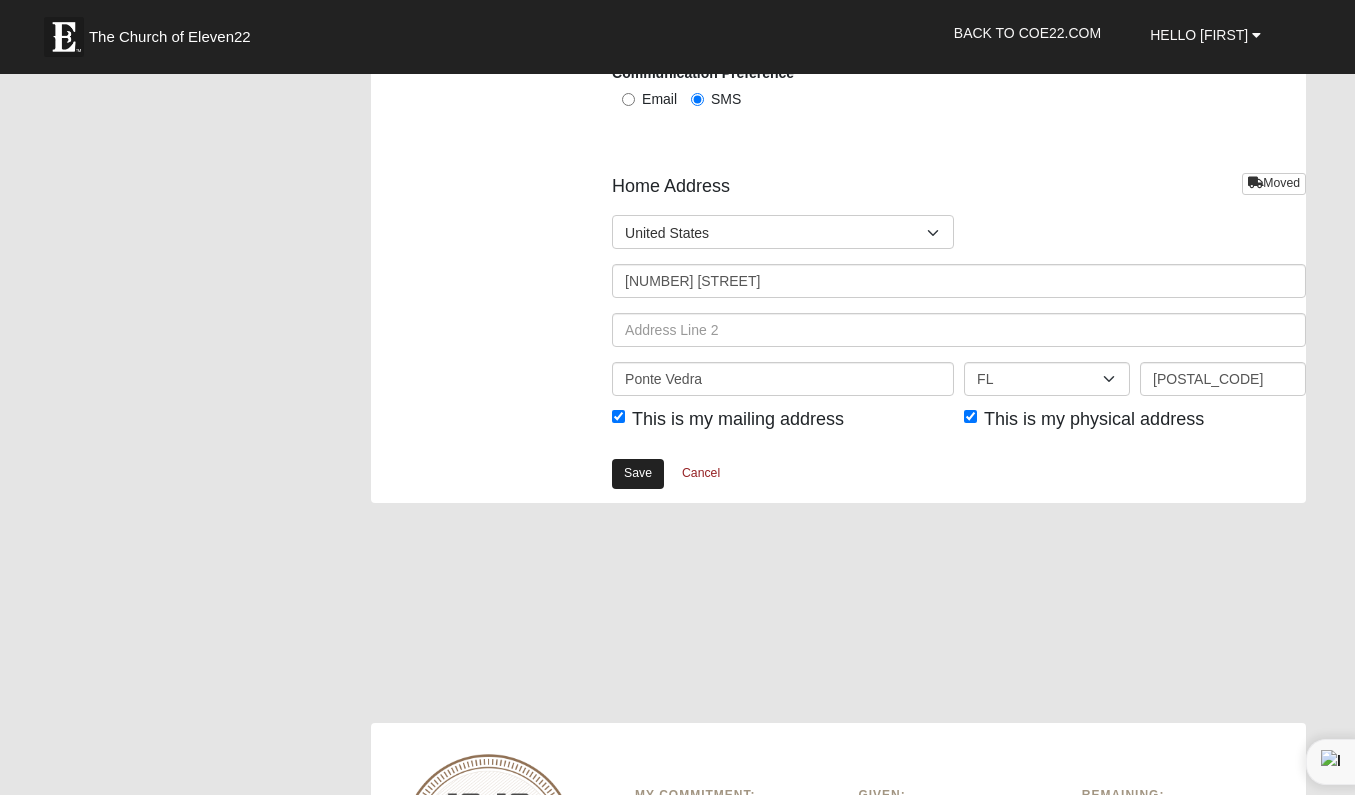 click on "Save" at bounding box center (638, 473) 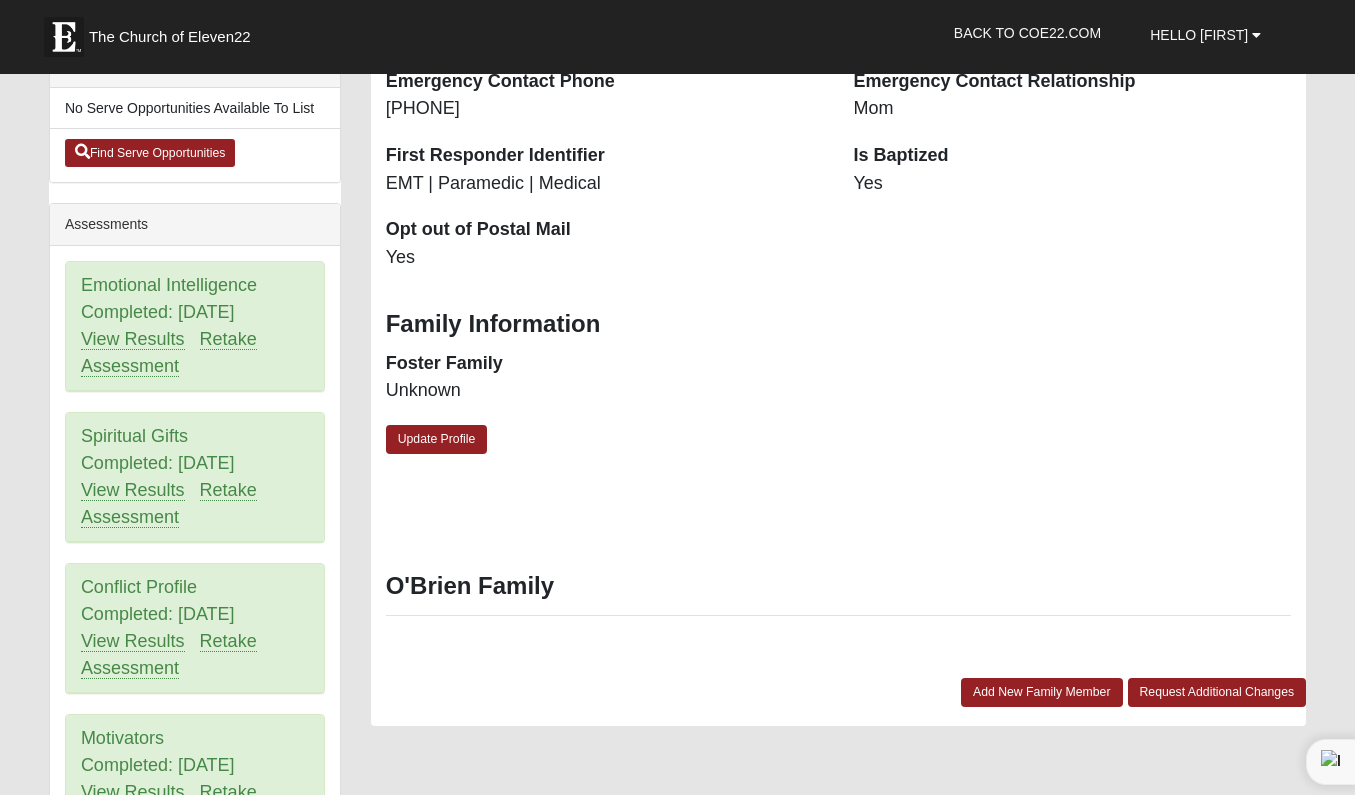 scroll, scrollTop: 850, scrollLeft: 0, axis: vertical 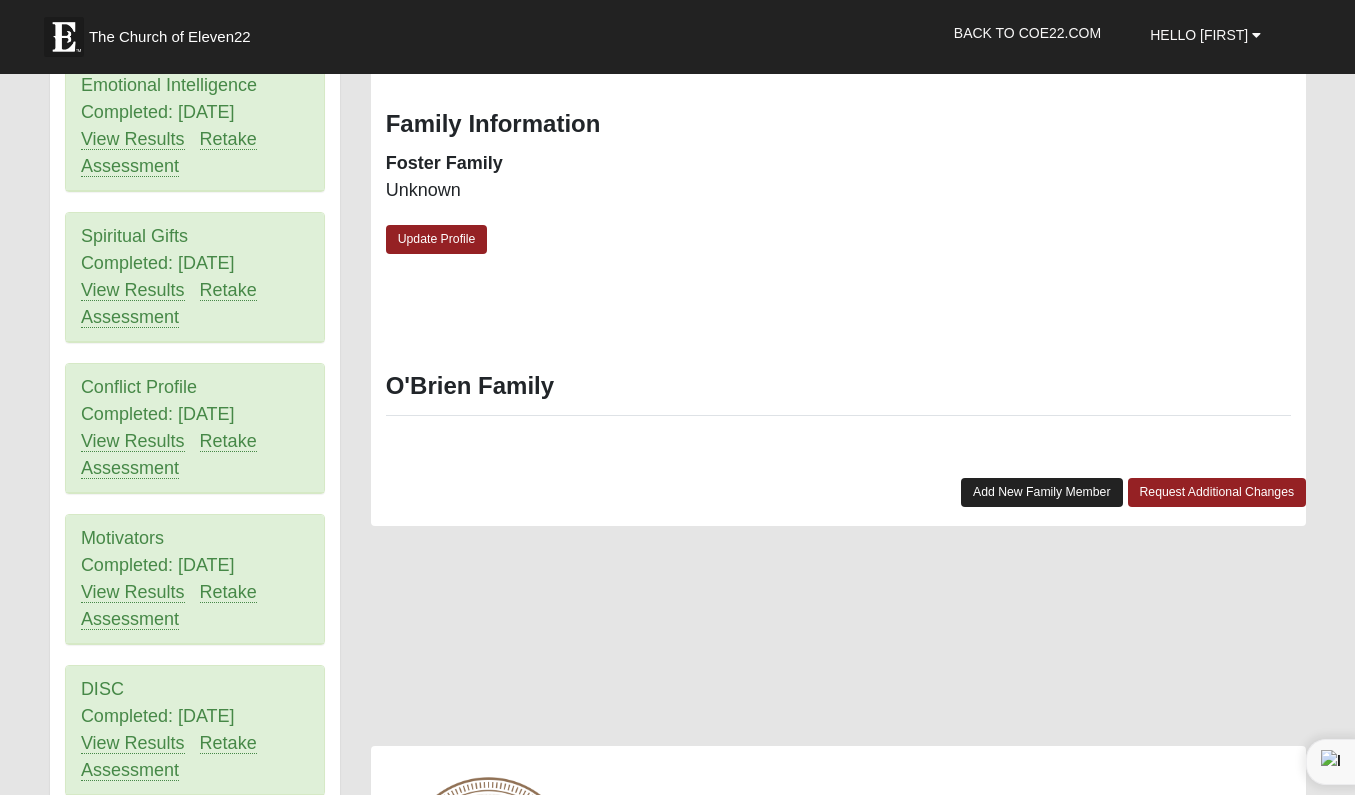 click on "Add New Family Member" at bounding box center (1042, 492) 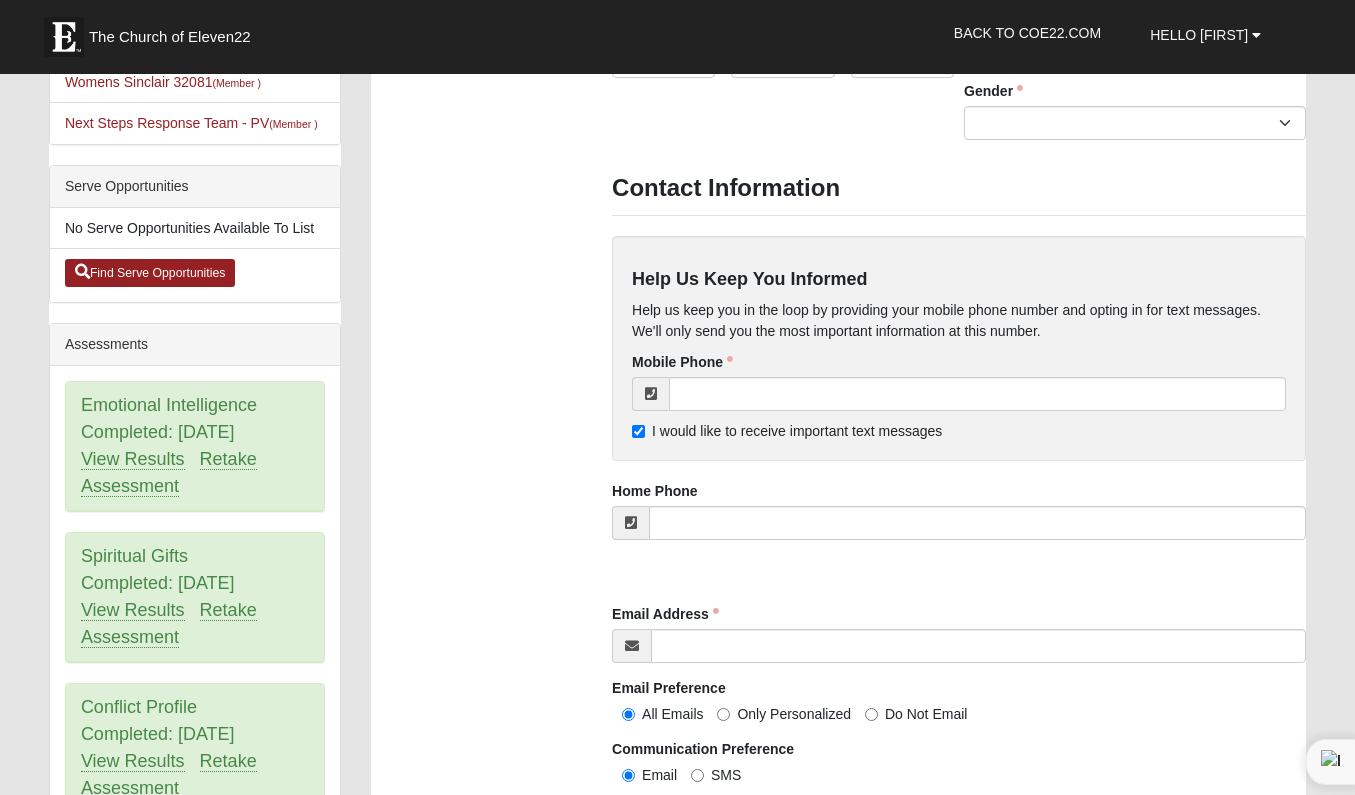 scroll, scrollTop: 526, scrollLeft: 0, axis: vertical 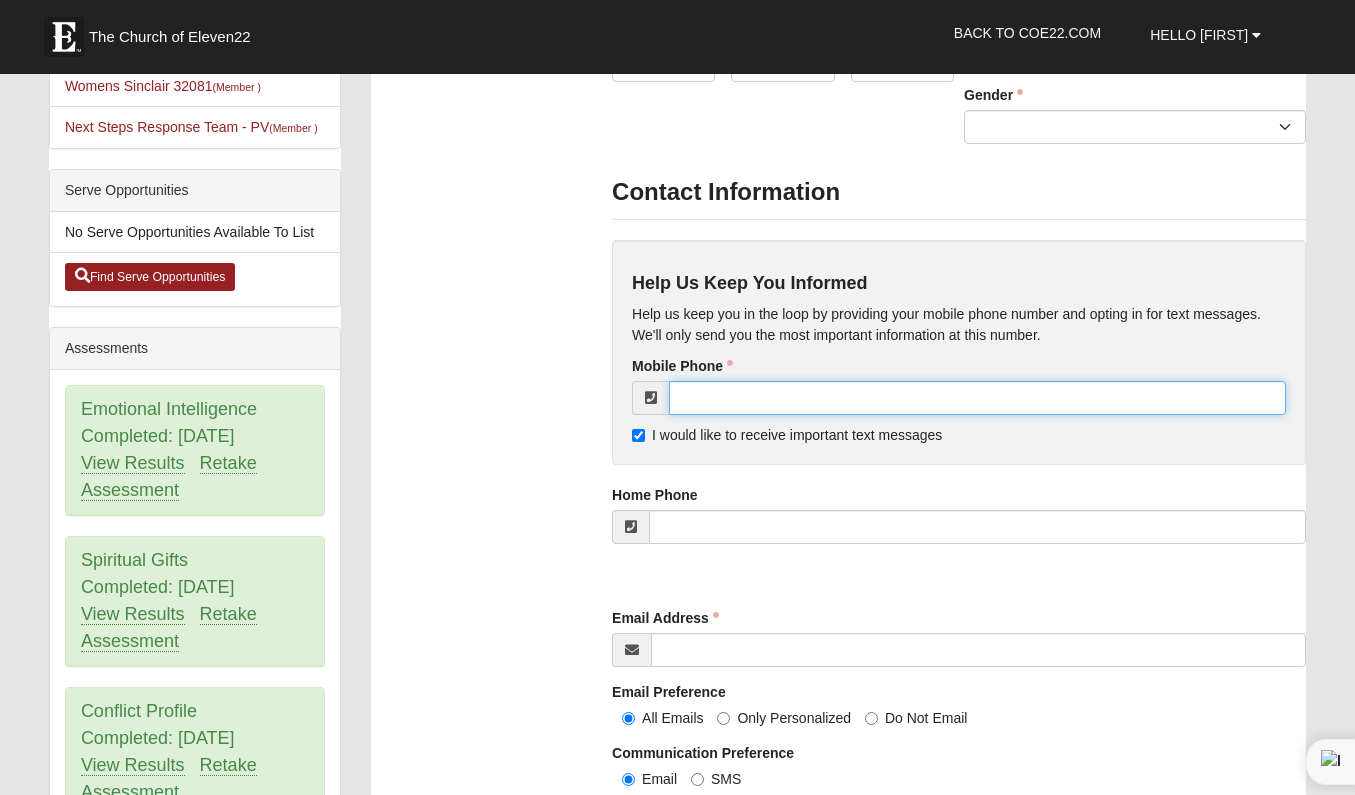click at bounding box center (977, 398) 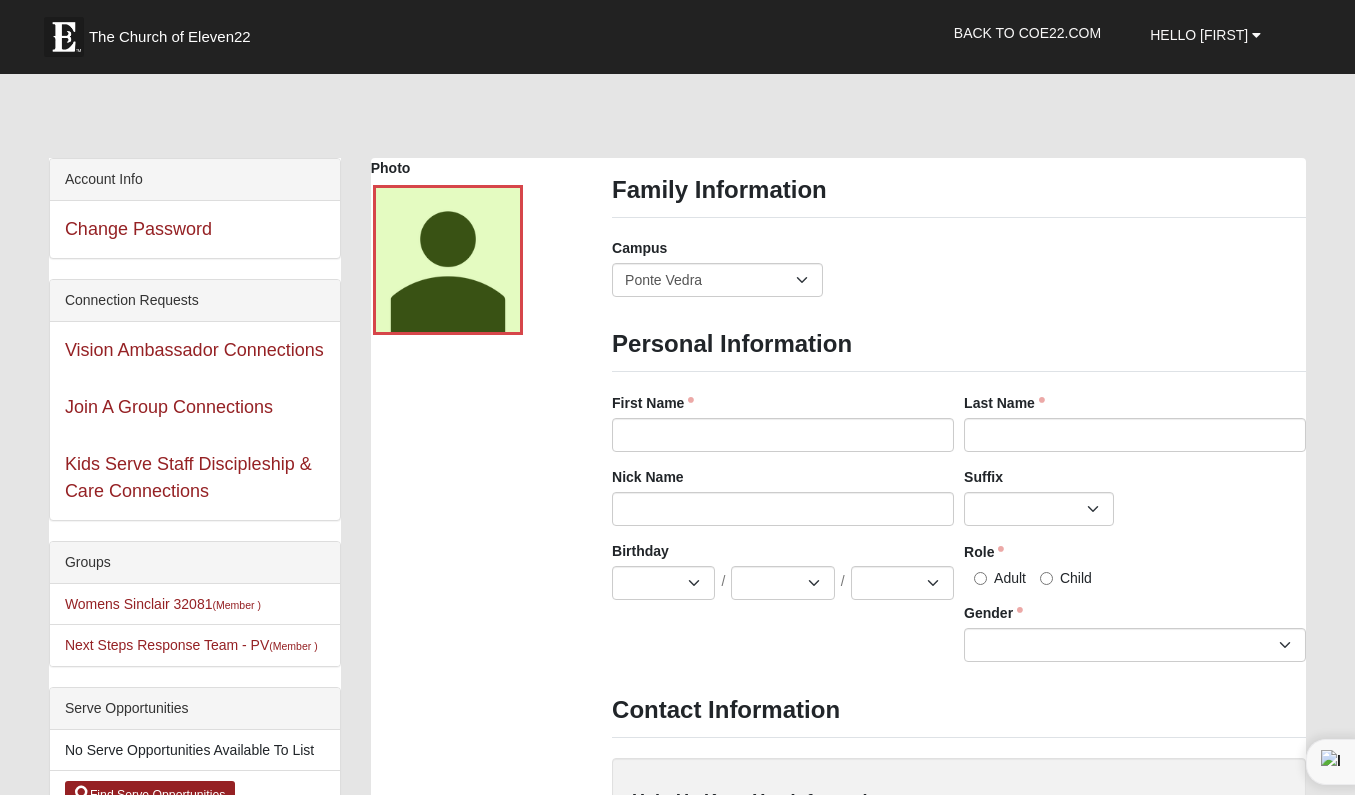 scroll, scrollTop: 9, scrollLeft: 0, axis: vertical 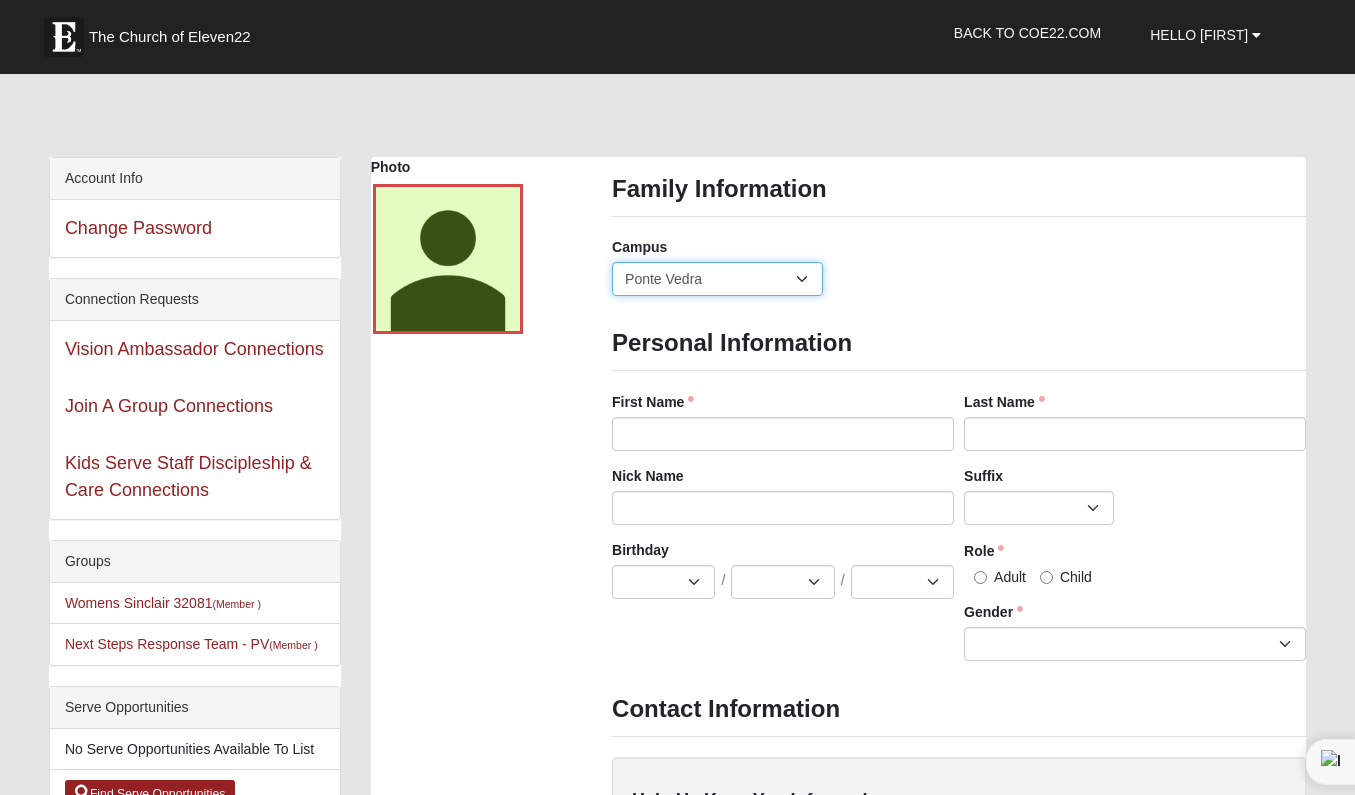 type on "[PHONE]" 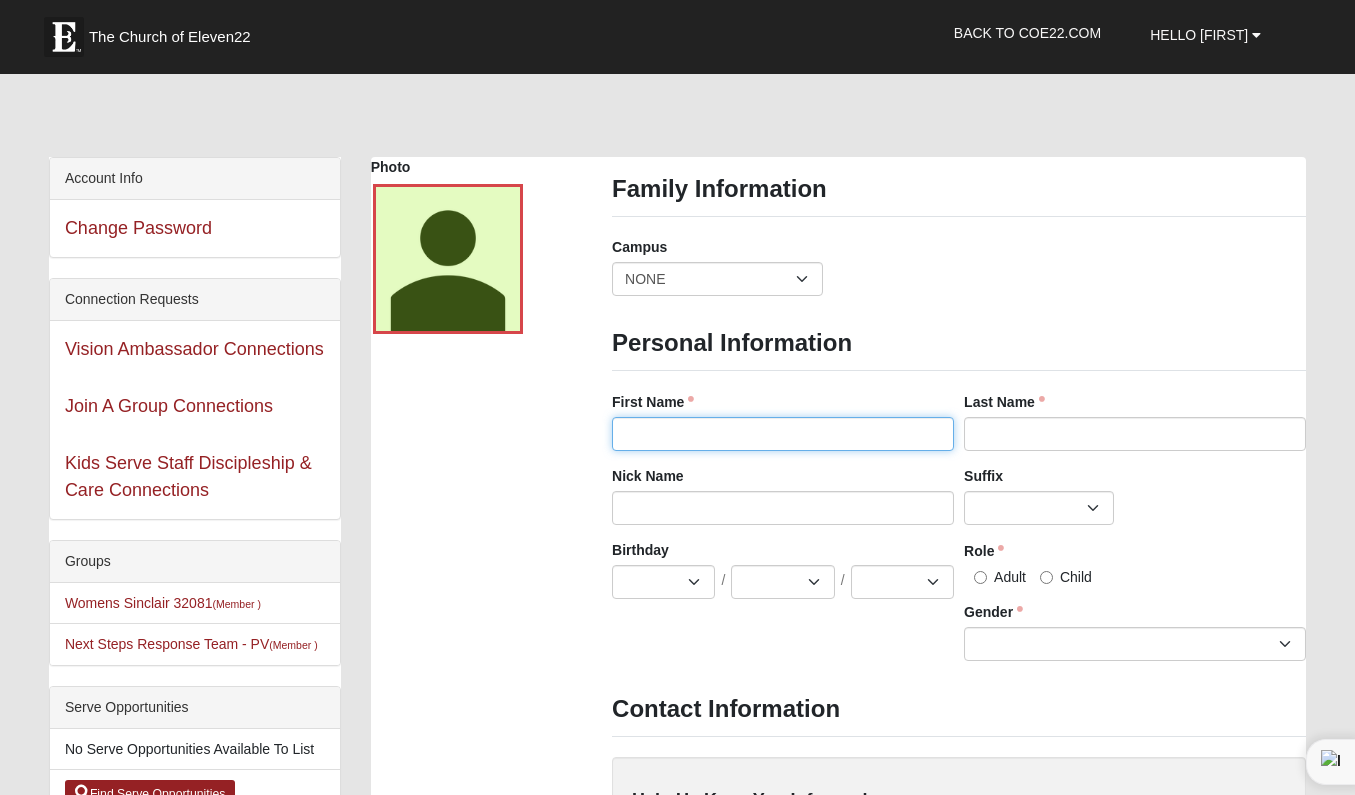 click on "First Name" at bounding box center [783, 434] 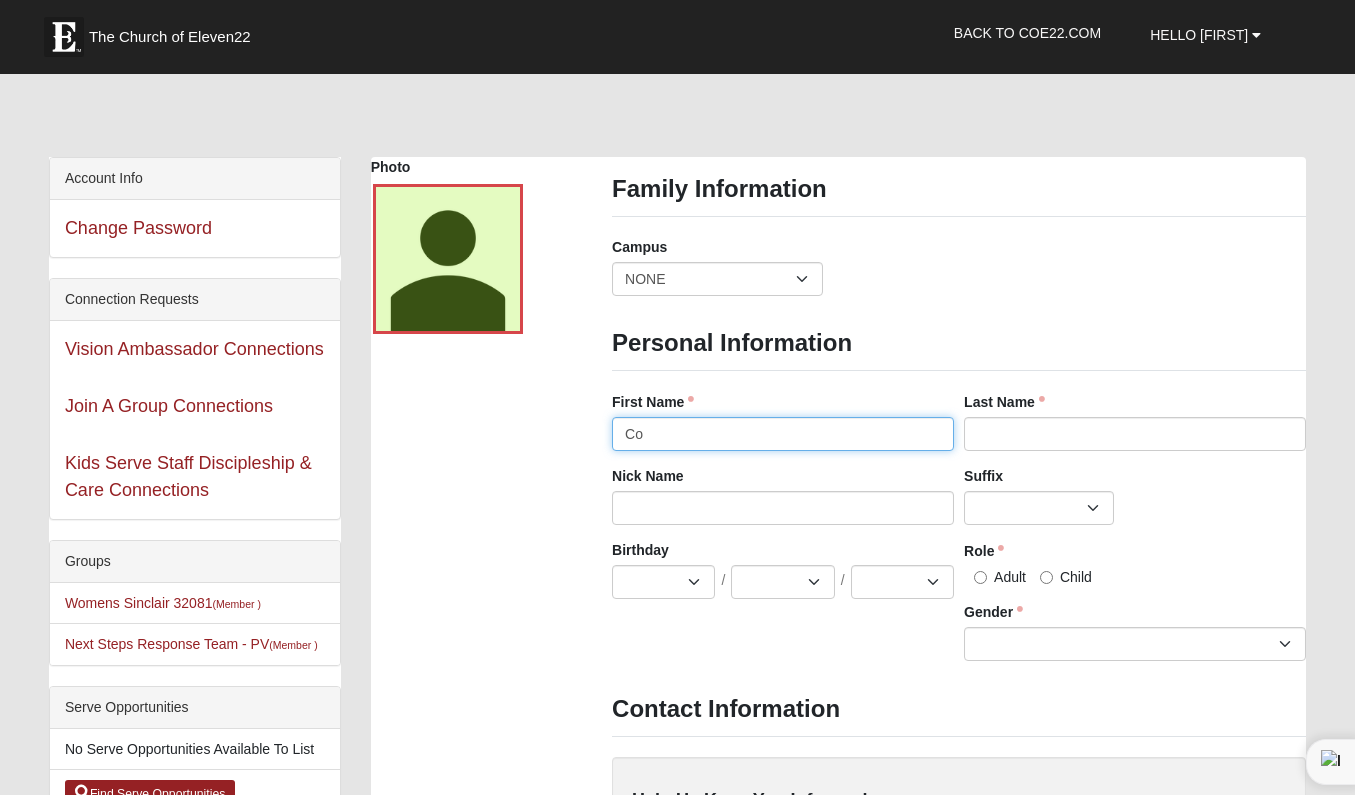 type on "C" 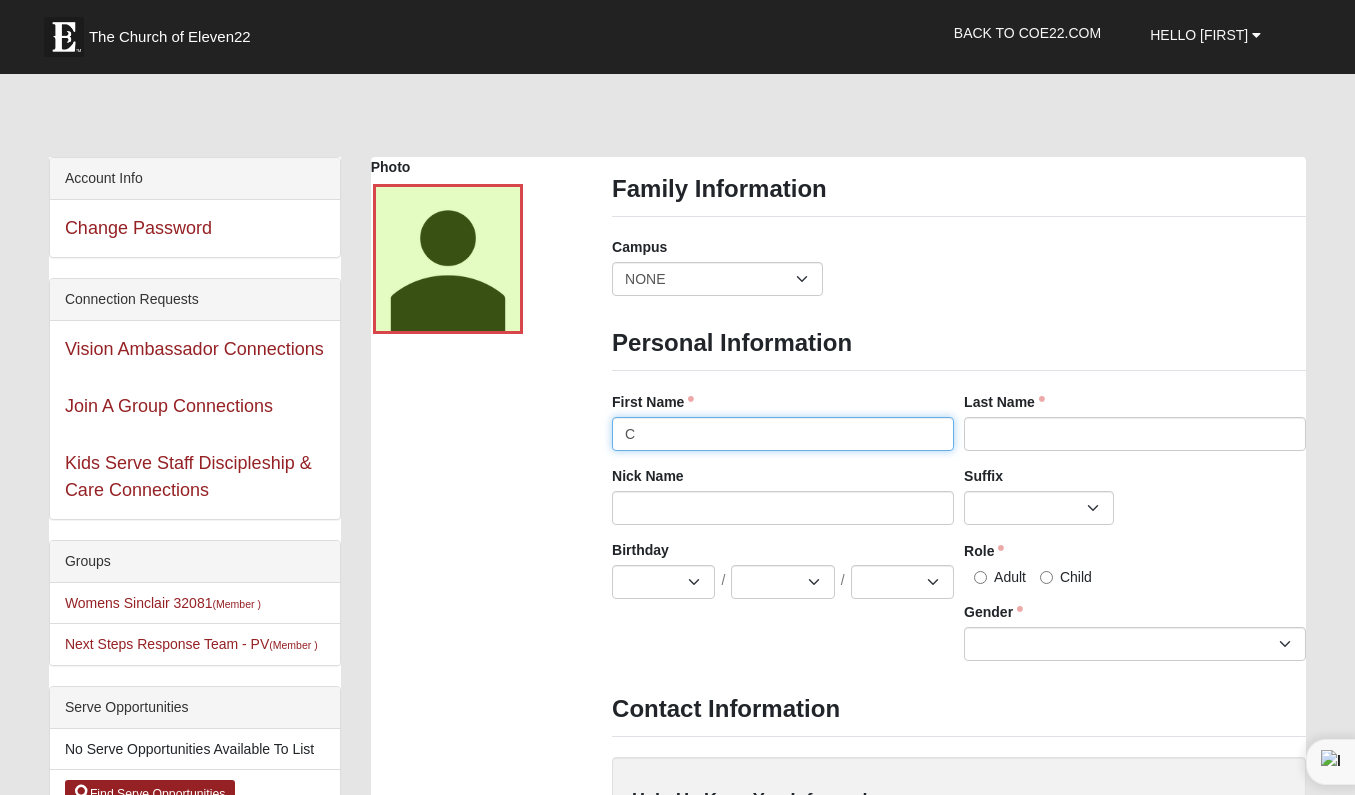 type 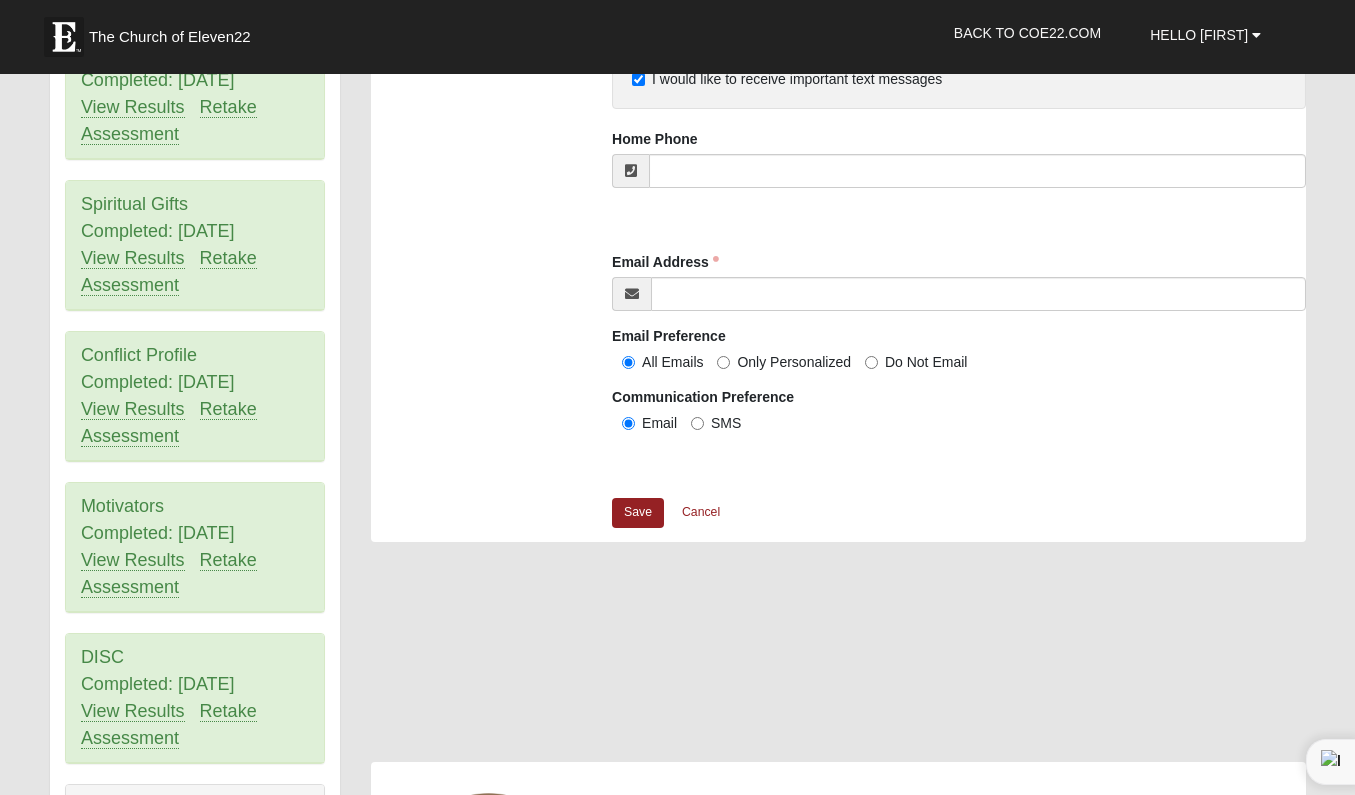 scroll, scrollTop: 949, scrollLeft: 0, axis: vertical 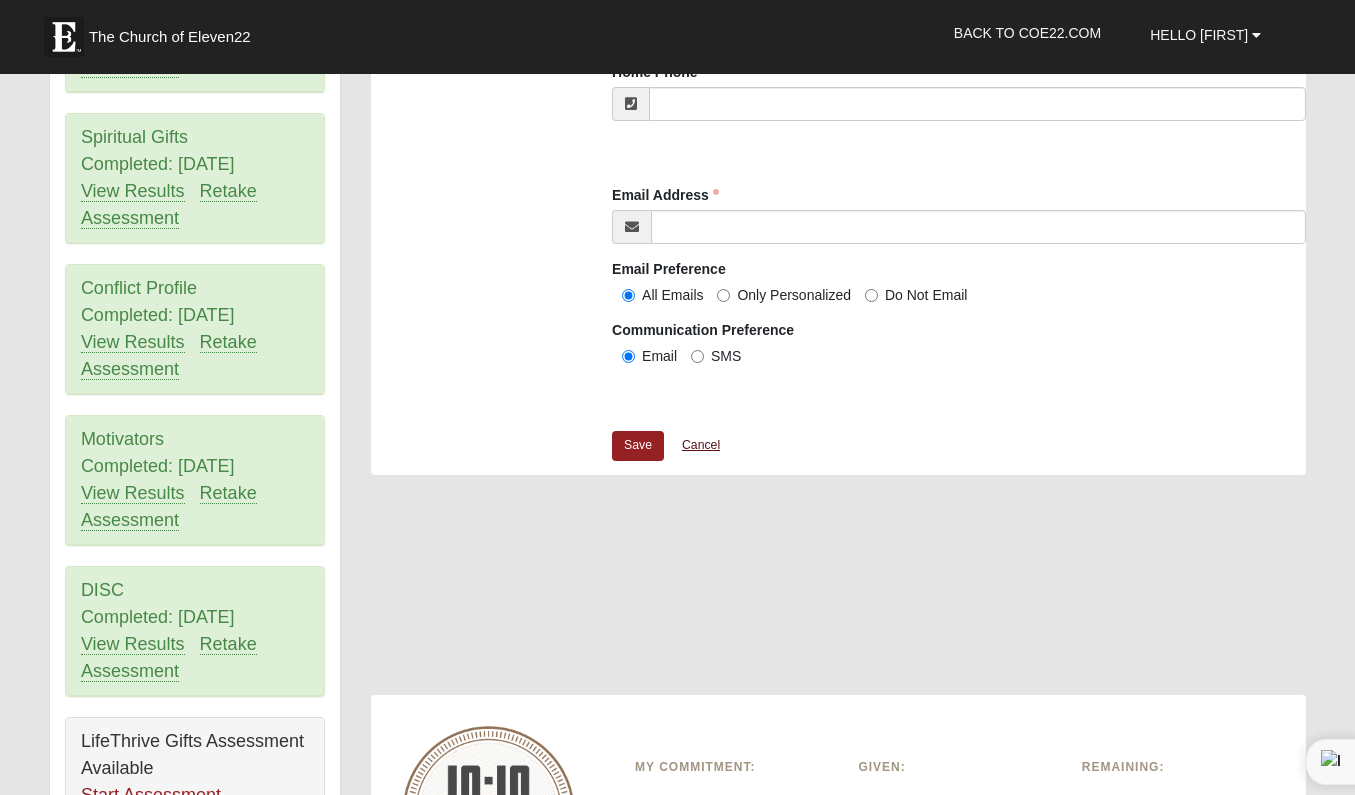 click on "Cancel" at bounding box center [701, 445] 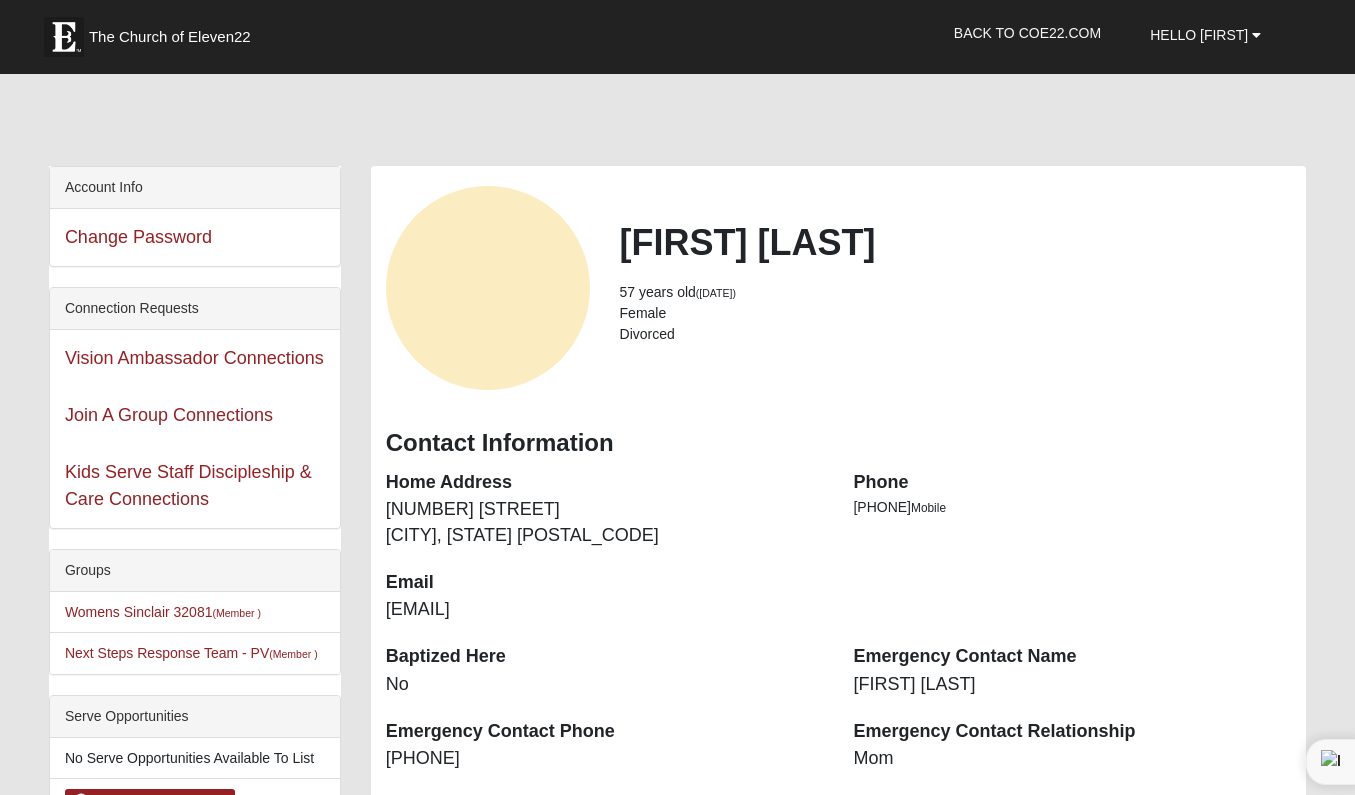 scroll, scrollTop: 0, scrollLeft: 0, axis: both 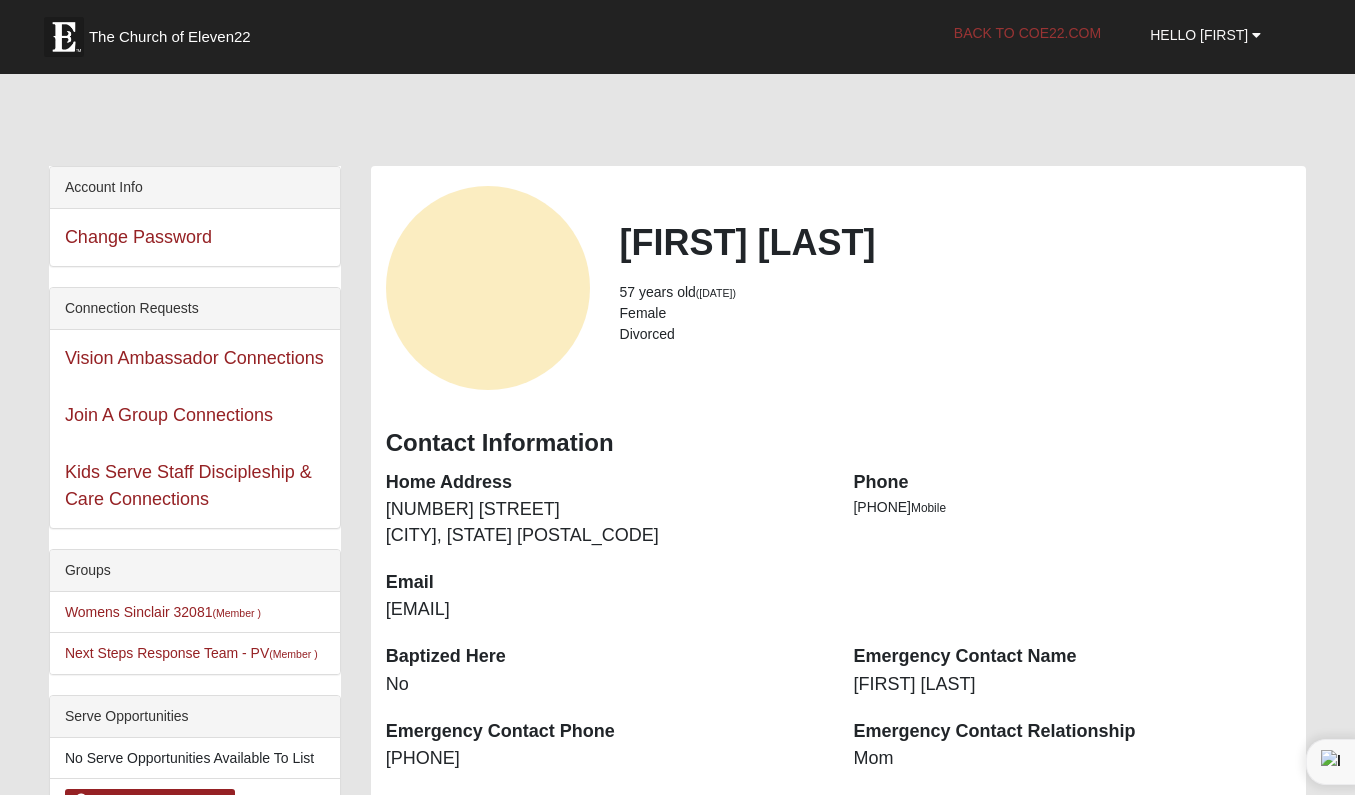 click on "Back to COE22.com" at bounding box center (1027, 33) 